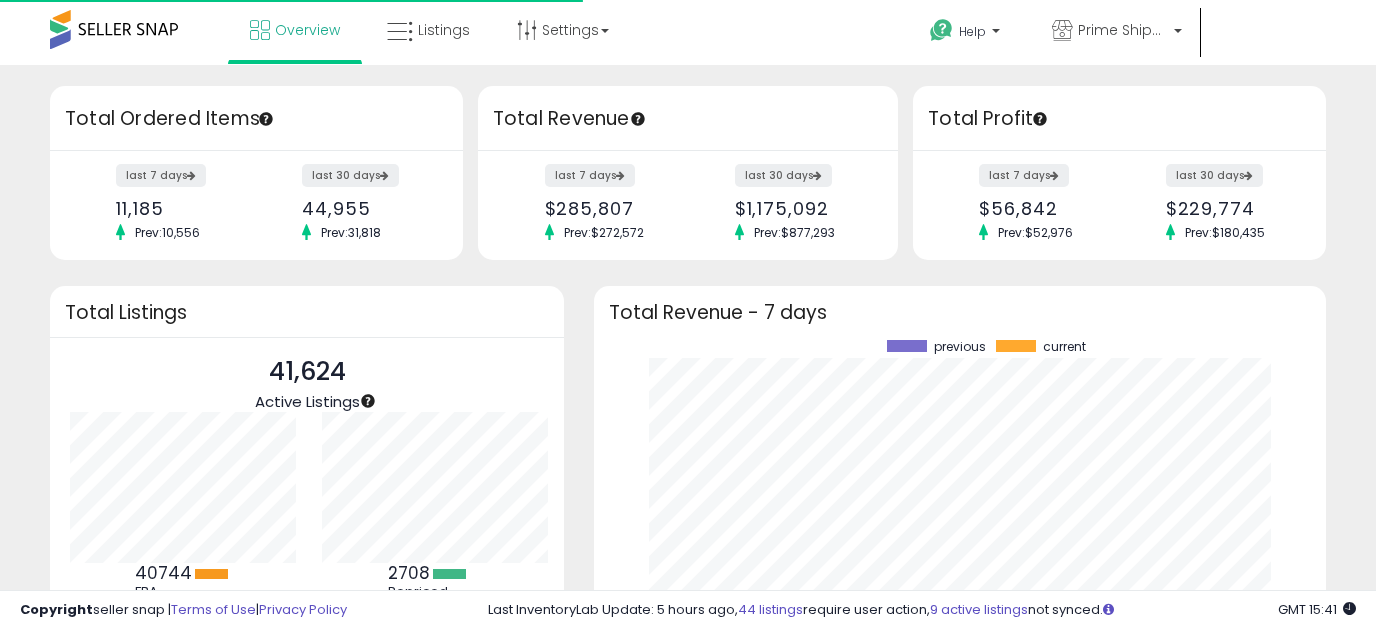 scroll, scrollTop: 0, scrollLeft: 0, axis: both 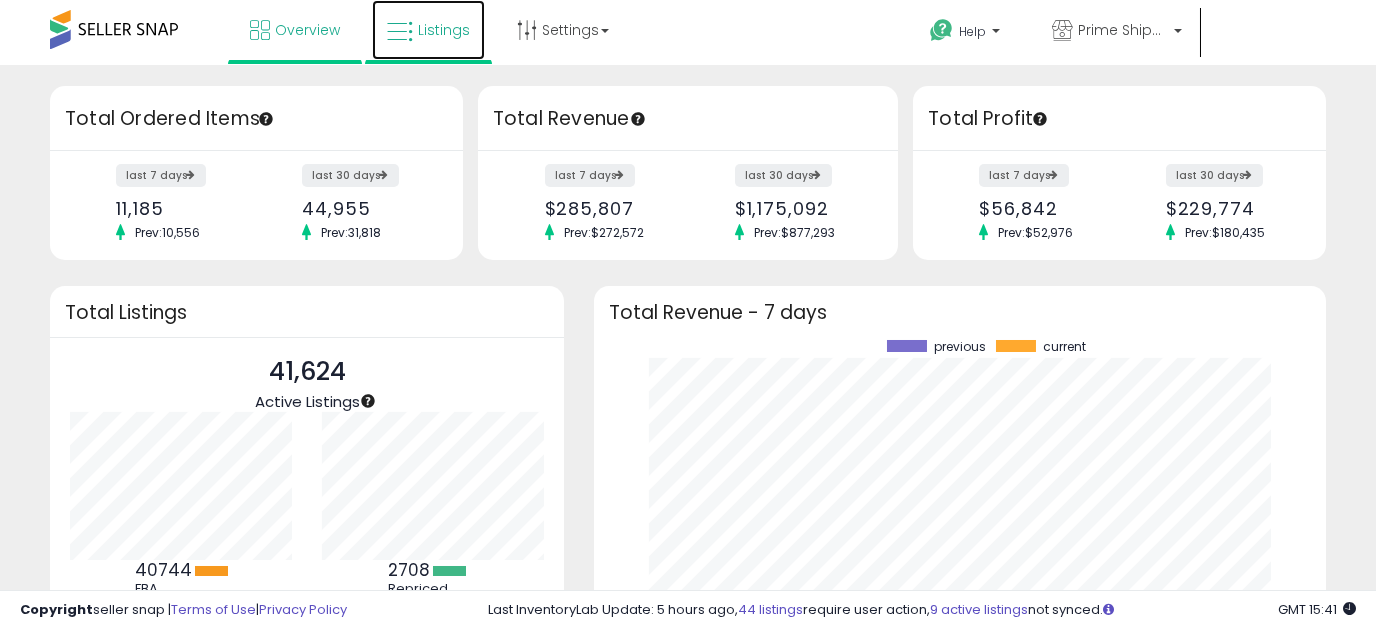 click at bounding box center (400, 32) 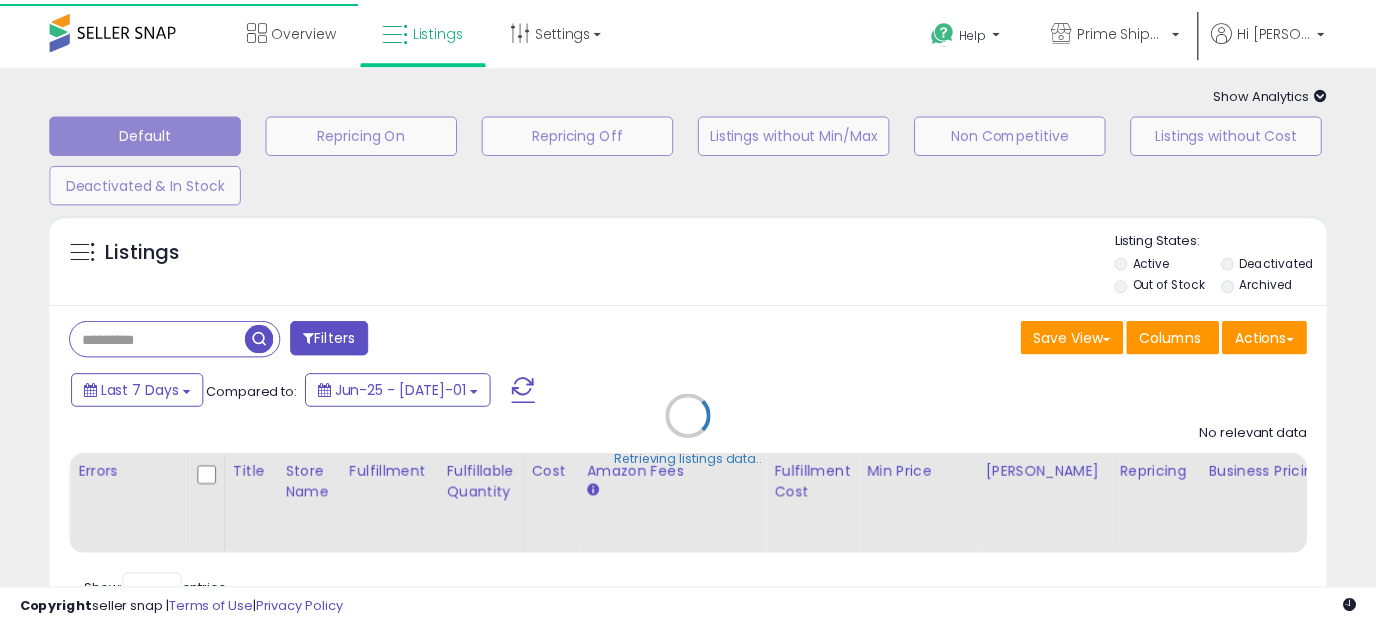 scroll, scrollTop: 0, scrollLeft: 0, axis: both 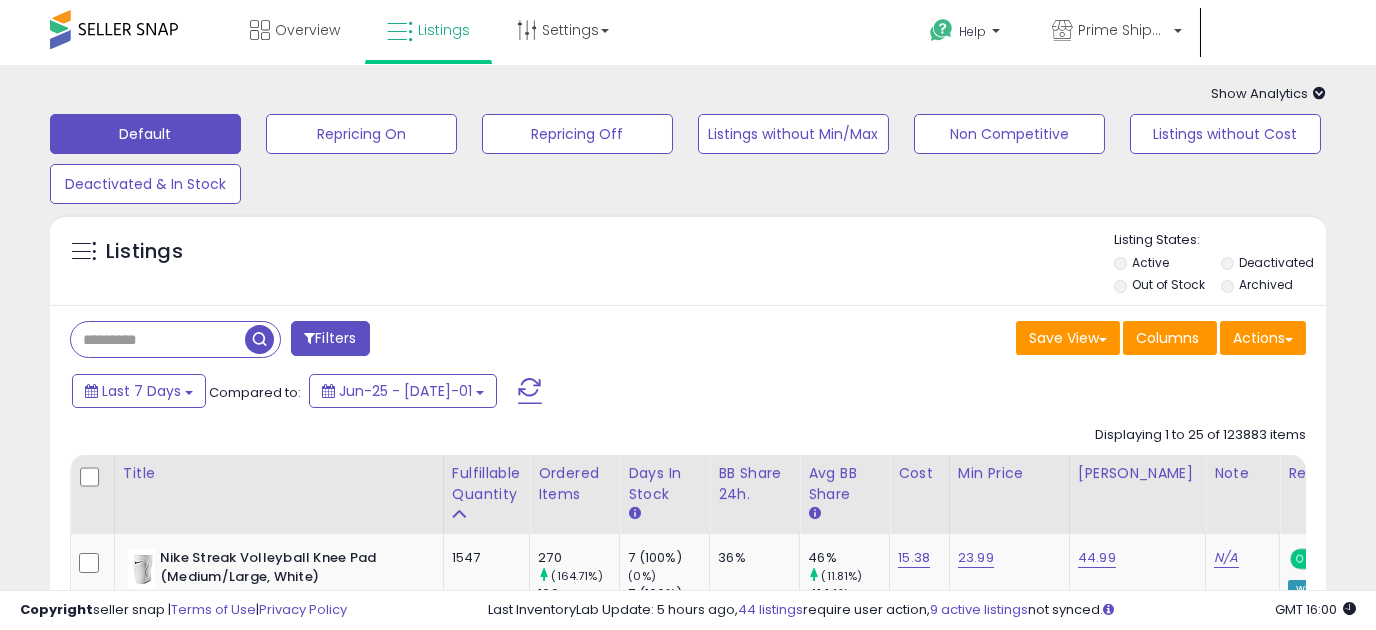 click at bounding box center [158, 339] 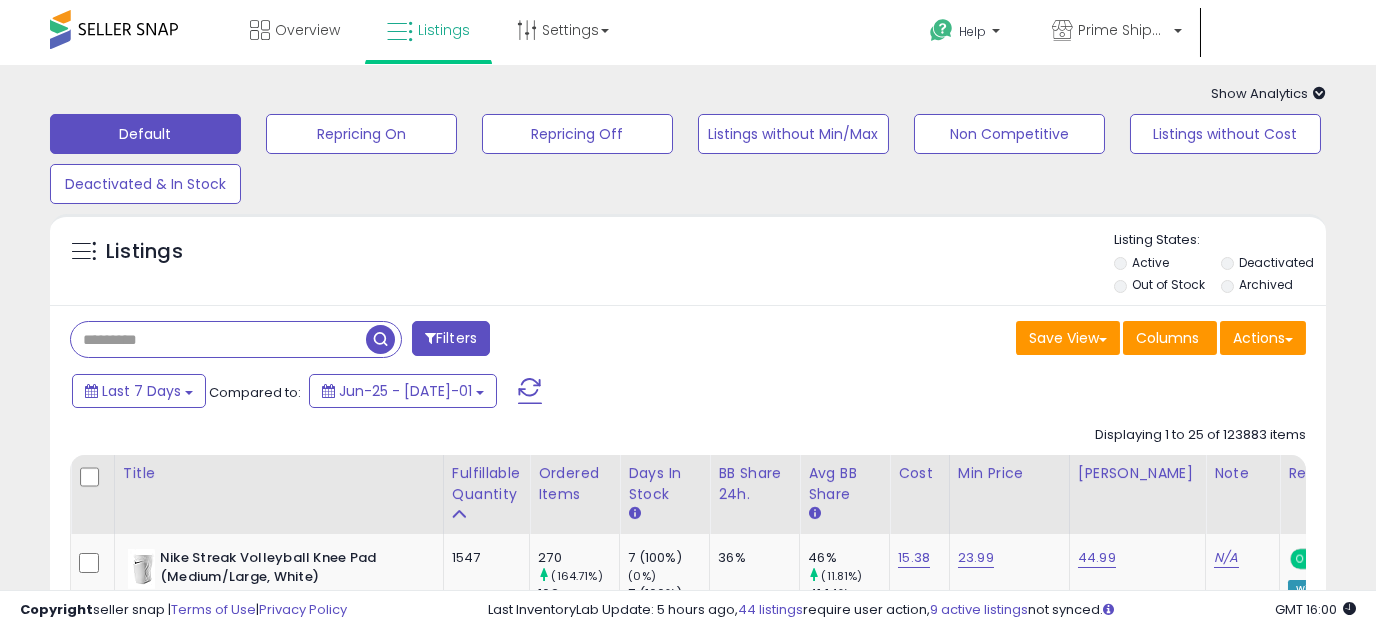 paste on "**********" 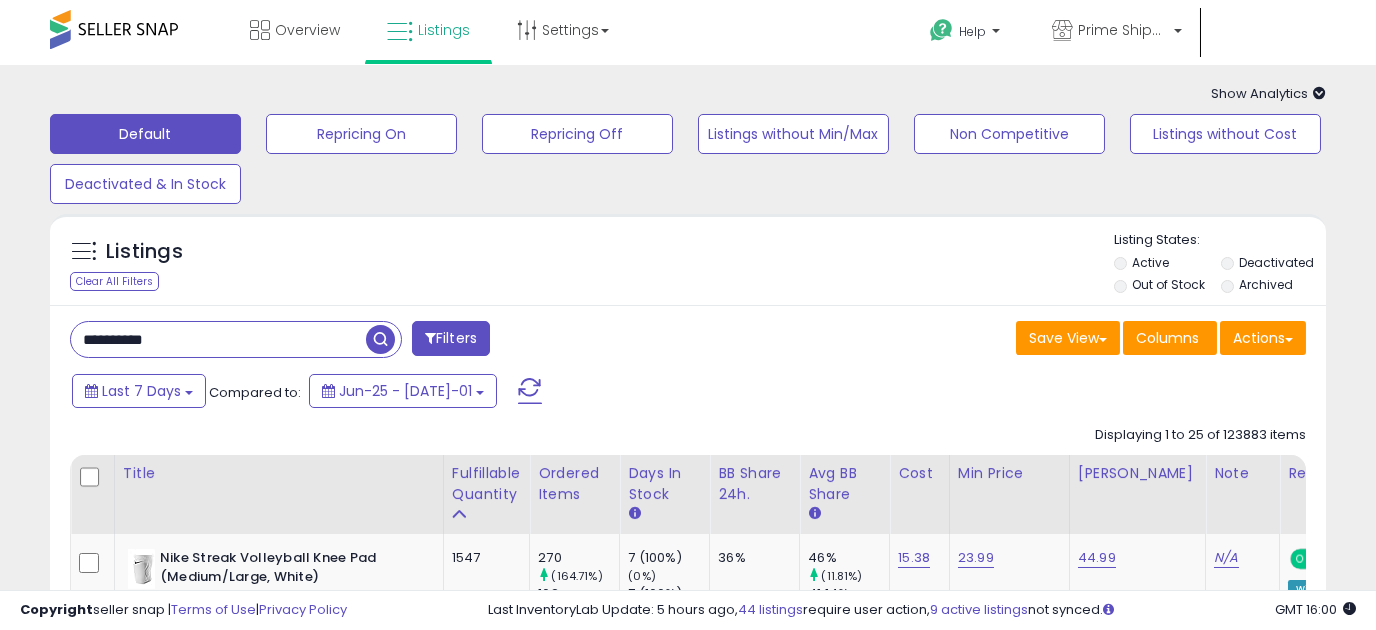 type on "**********" 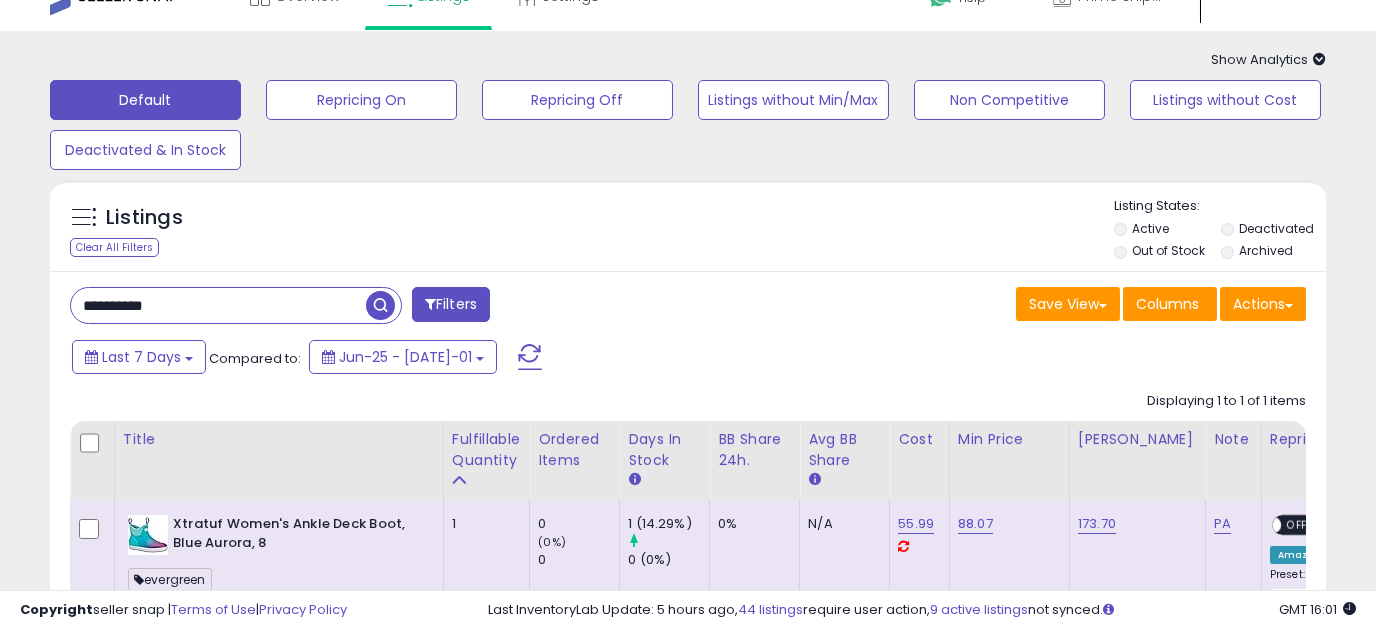 scroll, scrollTop: 265, scrollLeft: 0, axis: vertical 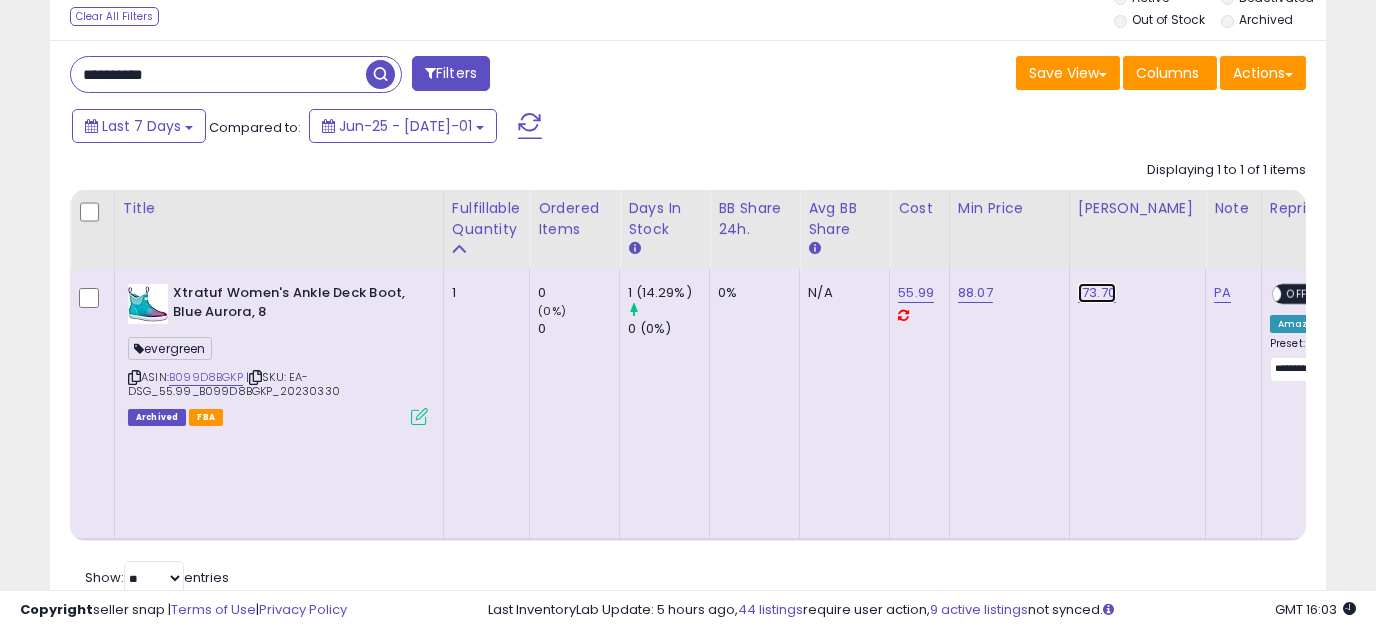 click on "173.70" at bounding box center (1097, 293) 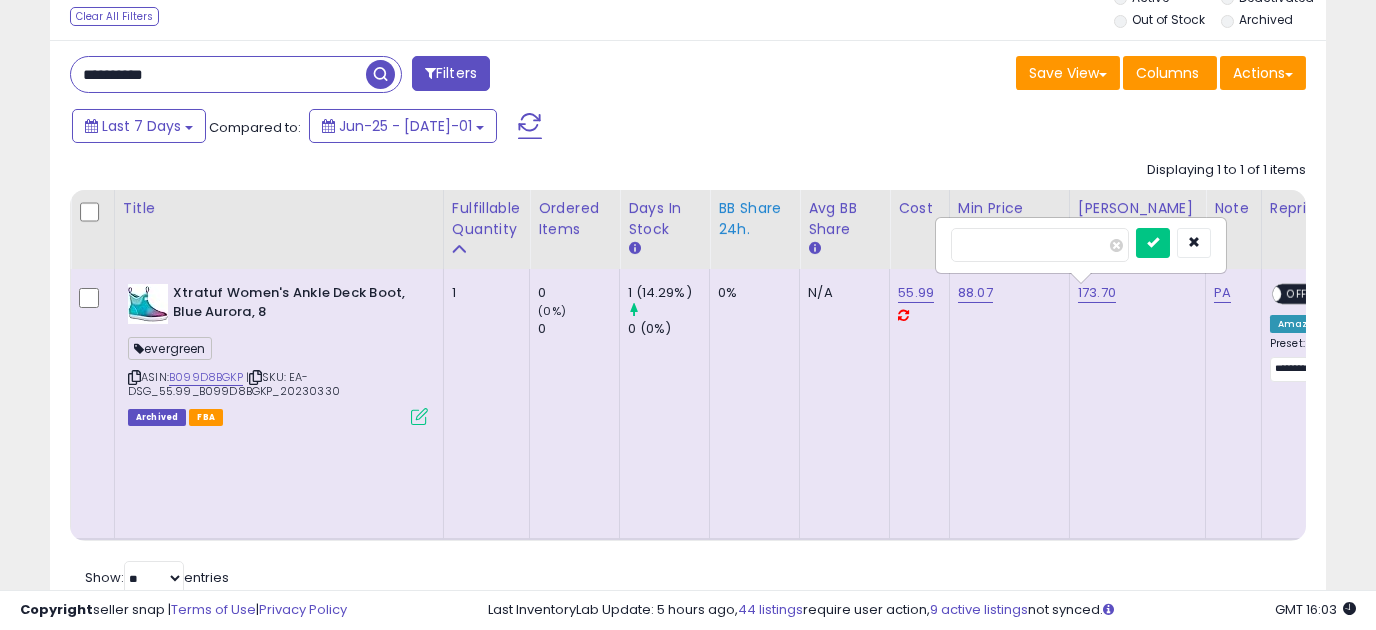 drag, startPoint x: 1037, startPoint y: 247, endPoint x: 785, endPoint y: 193, distance: 257.72076 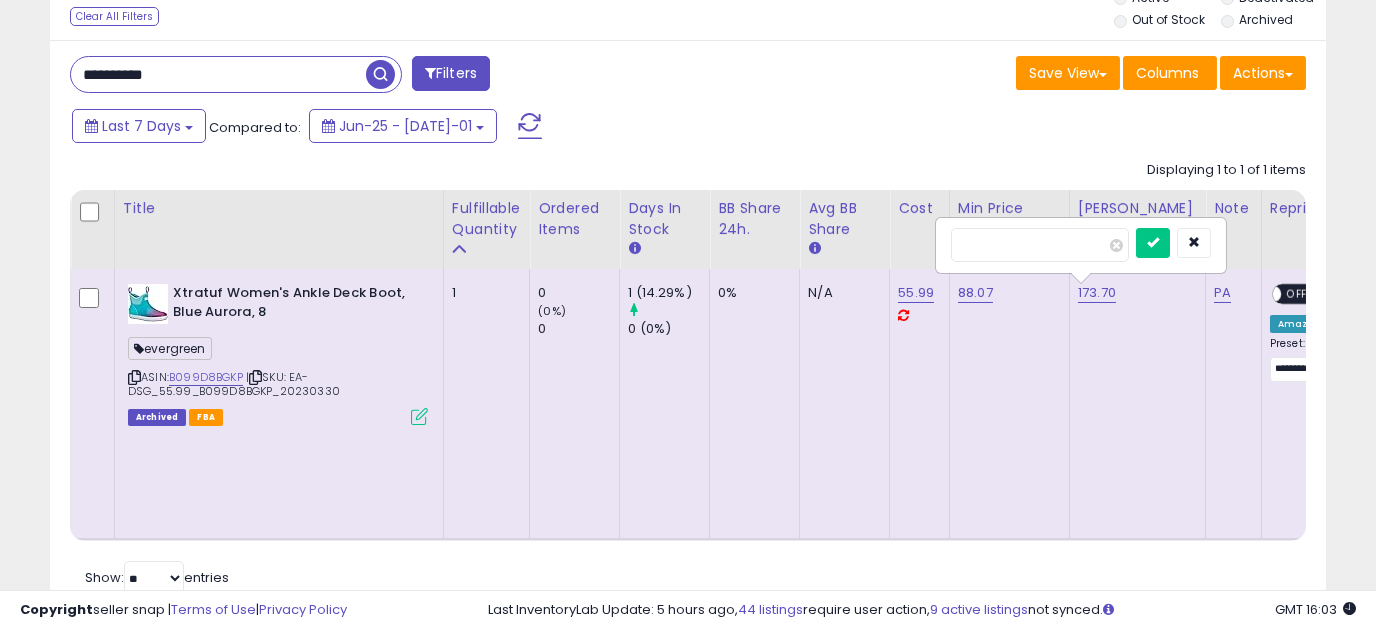 type on "******" 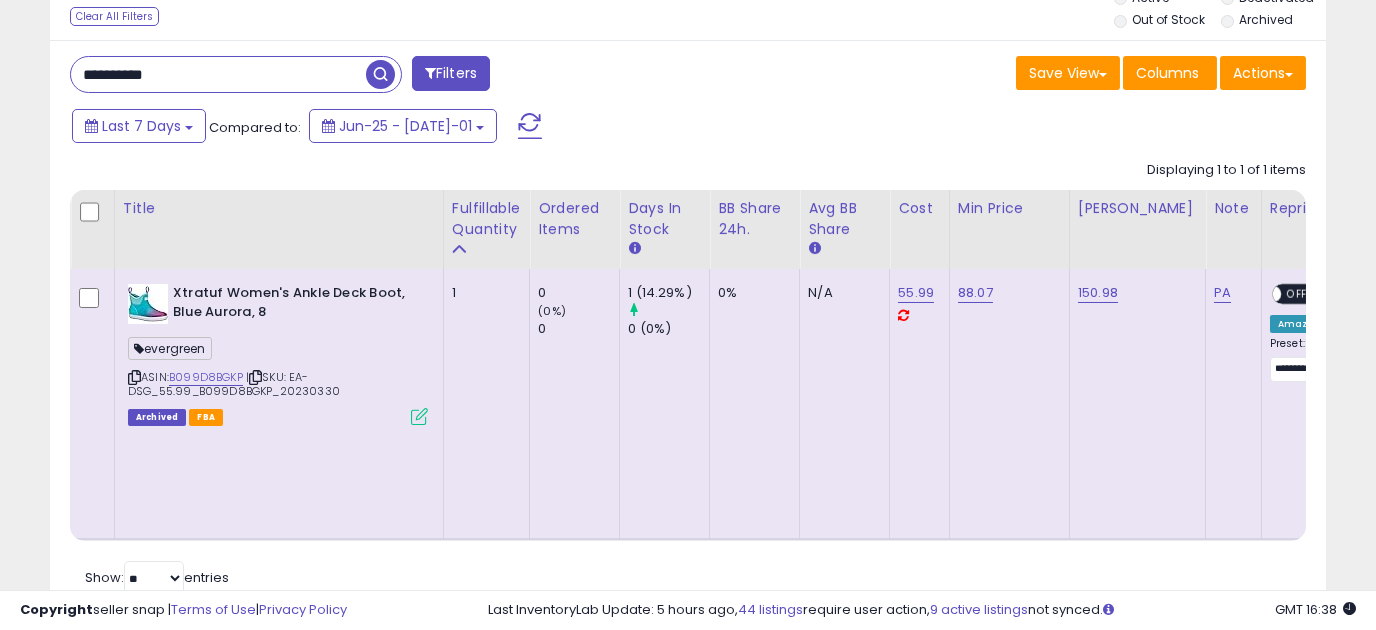 drag, startPoint x: 198, startPoint y: 87, endPoint x: -203, endPoint y: 80, distance: 401.0611 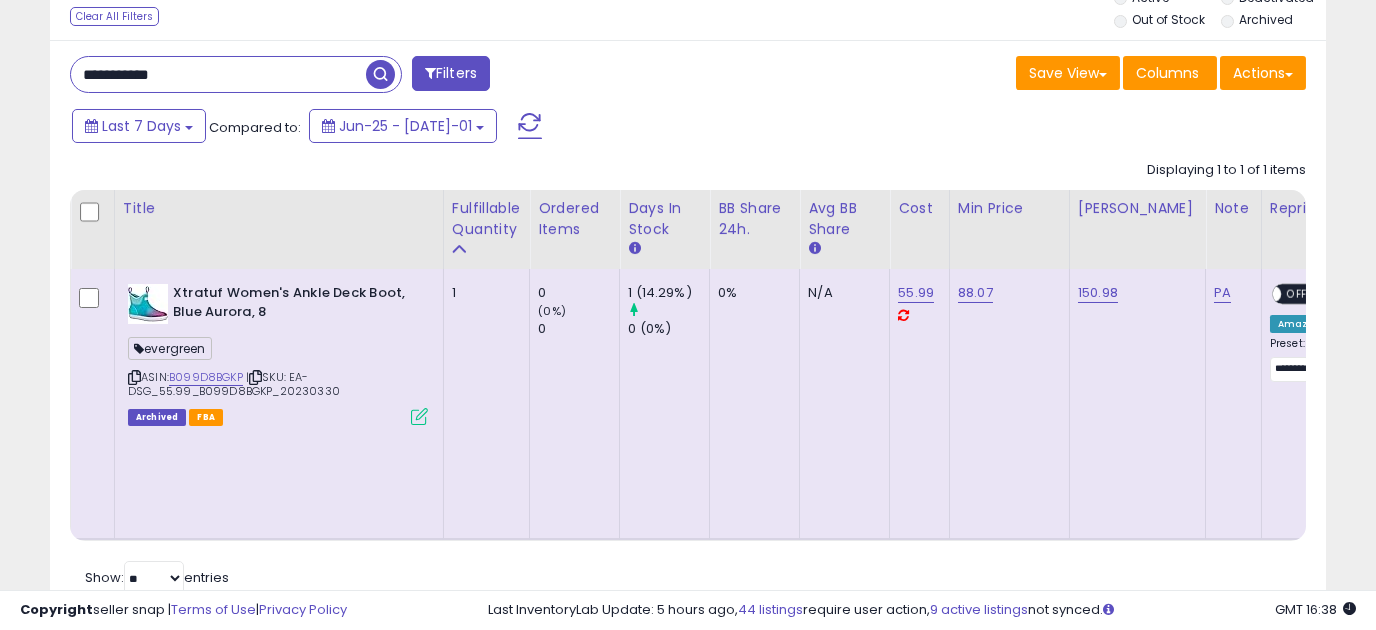 type on "**********" 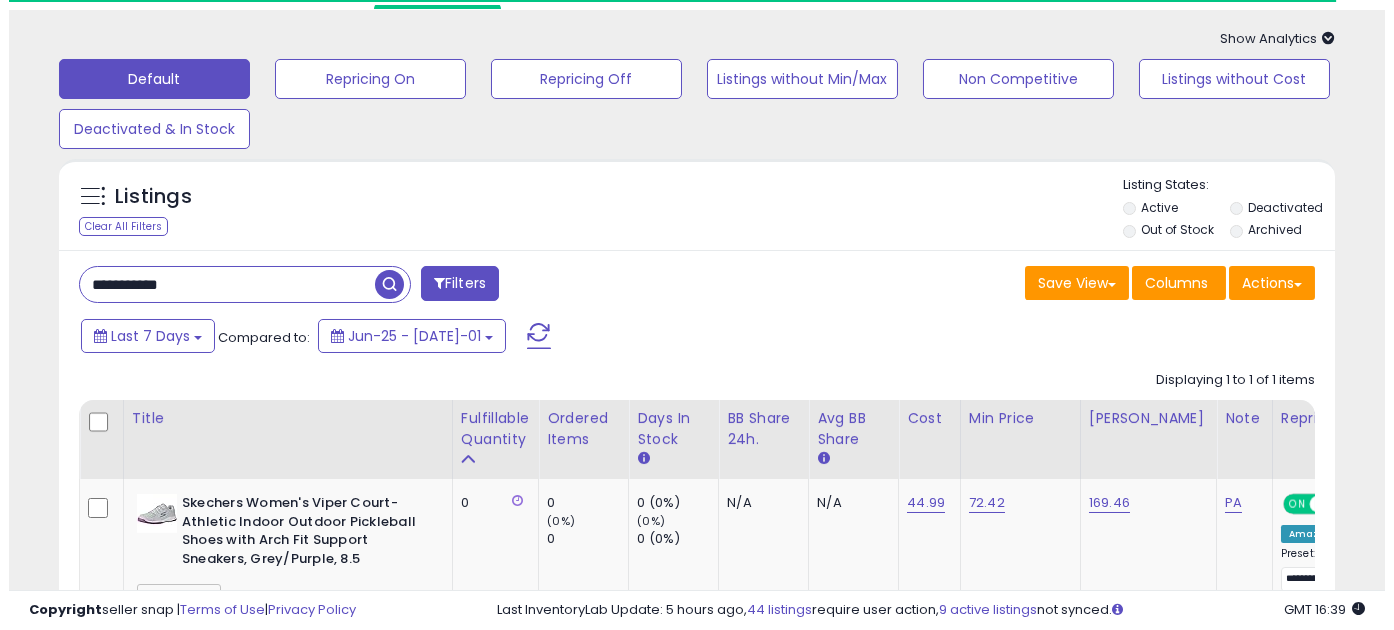 scroll, scrollTop: 0, scrollLeft: 0, axis: both 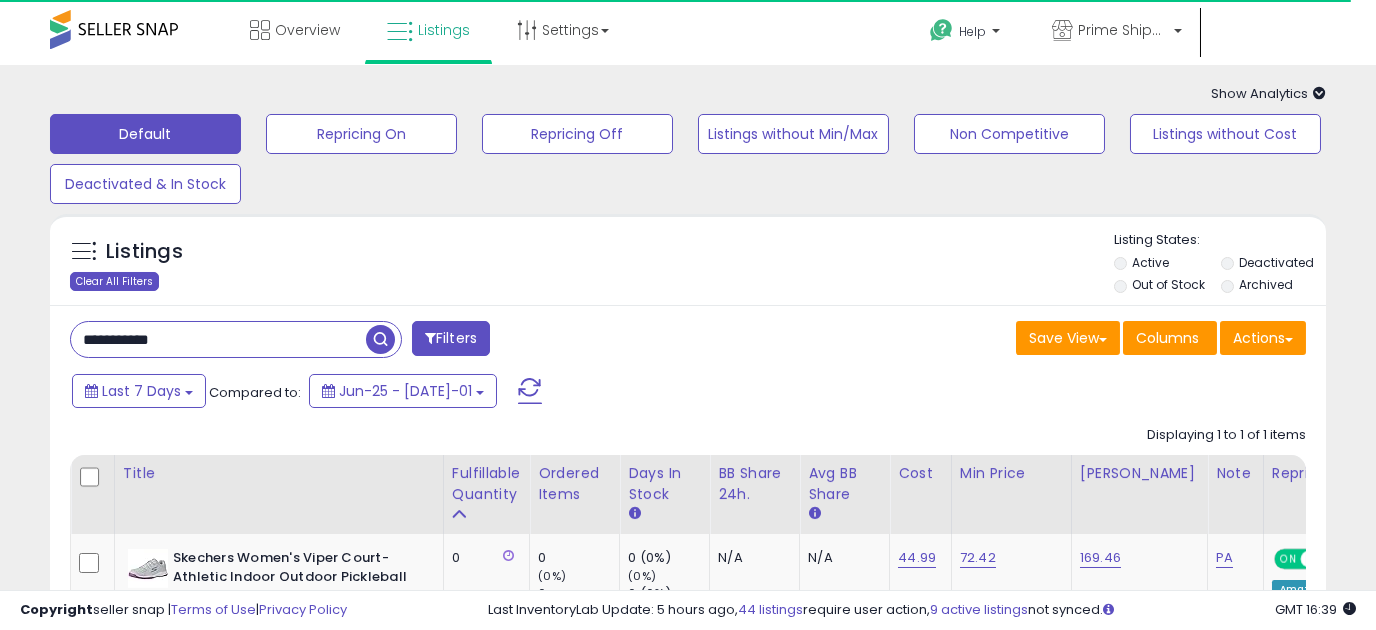 click on "Clear All Filters" at bounding box center [114, 281] 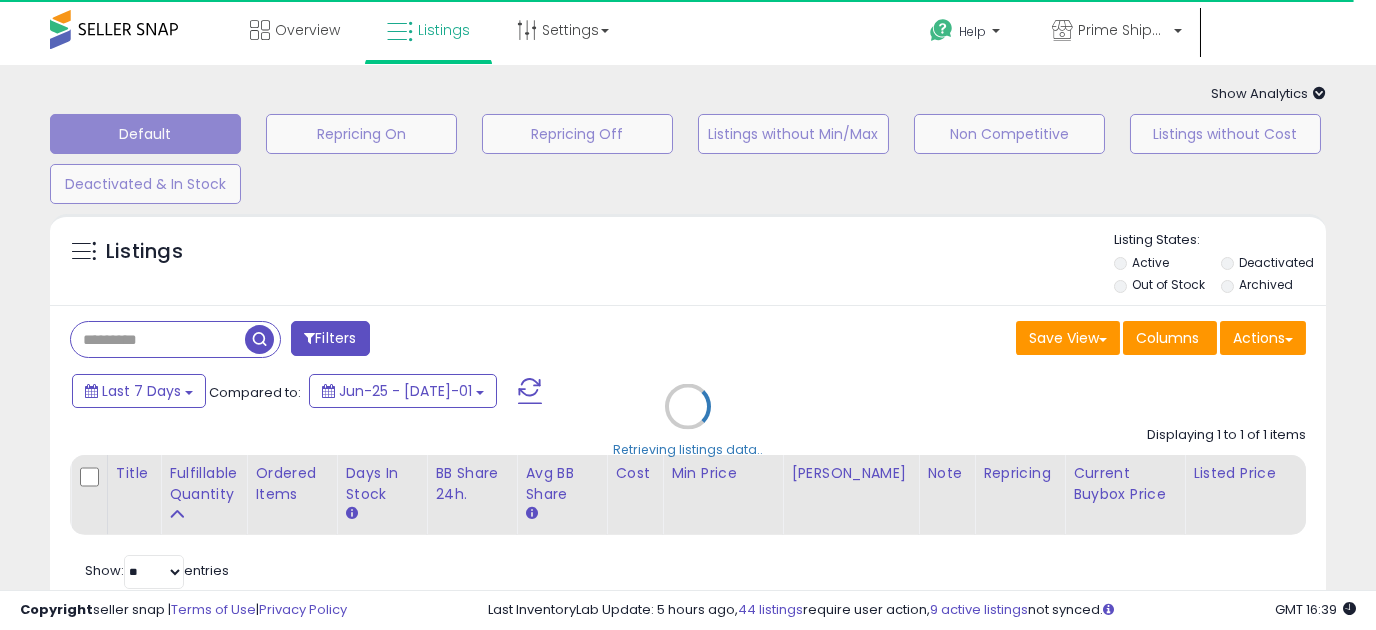 select on "*" 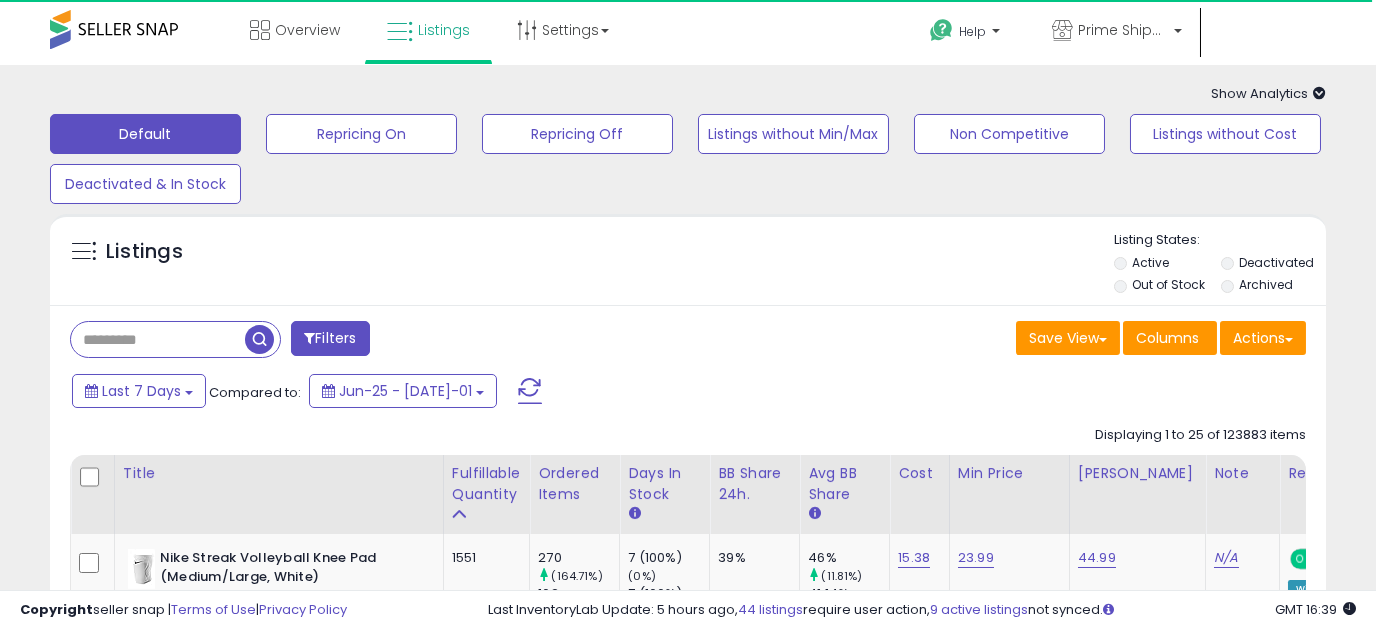 click on "Filters" at bounding box center (330, 338) 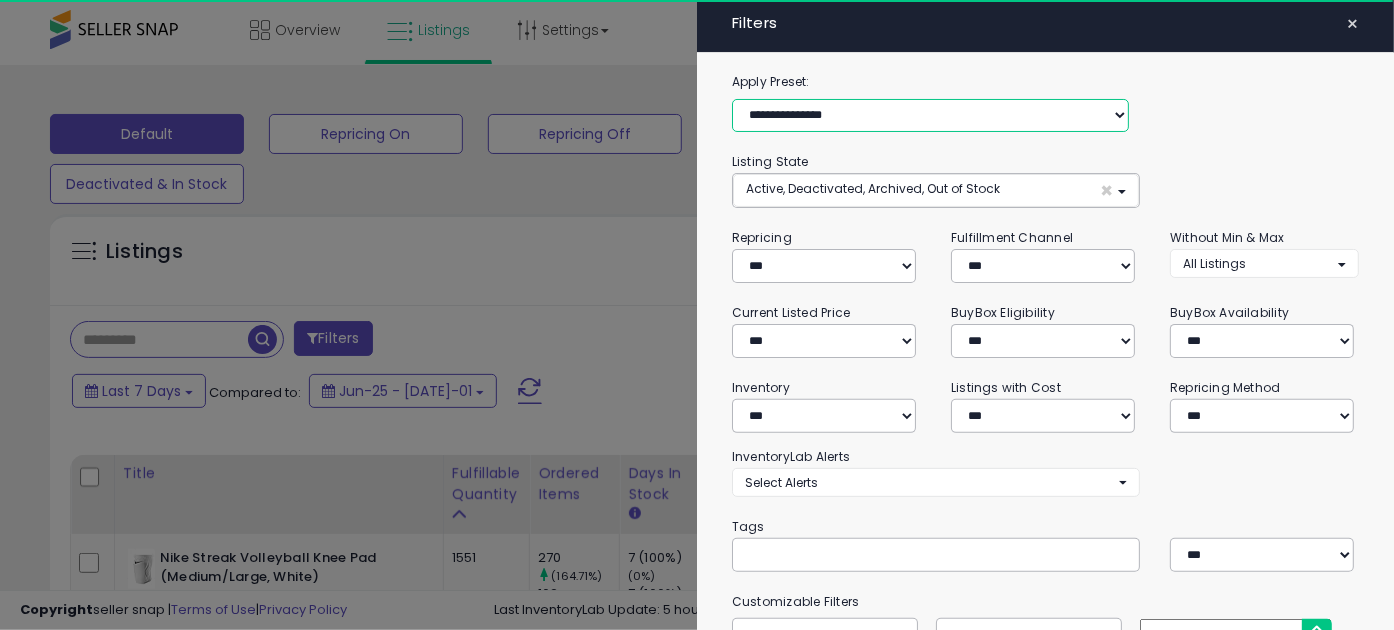 click on "**********" at bounding box center (930, 116) 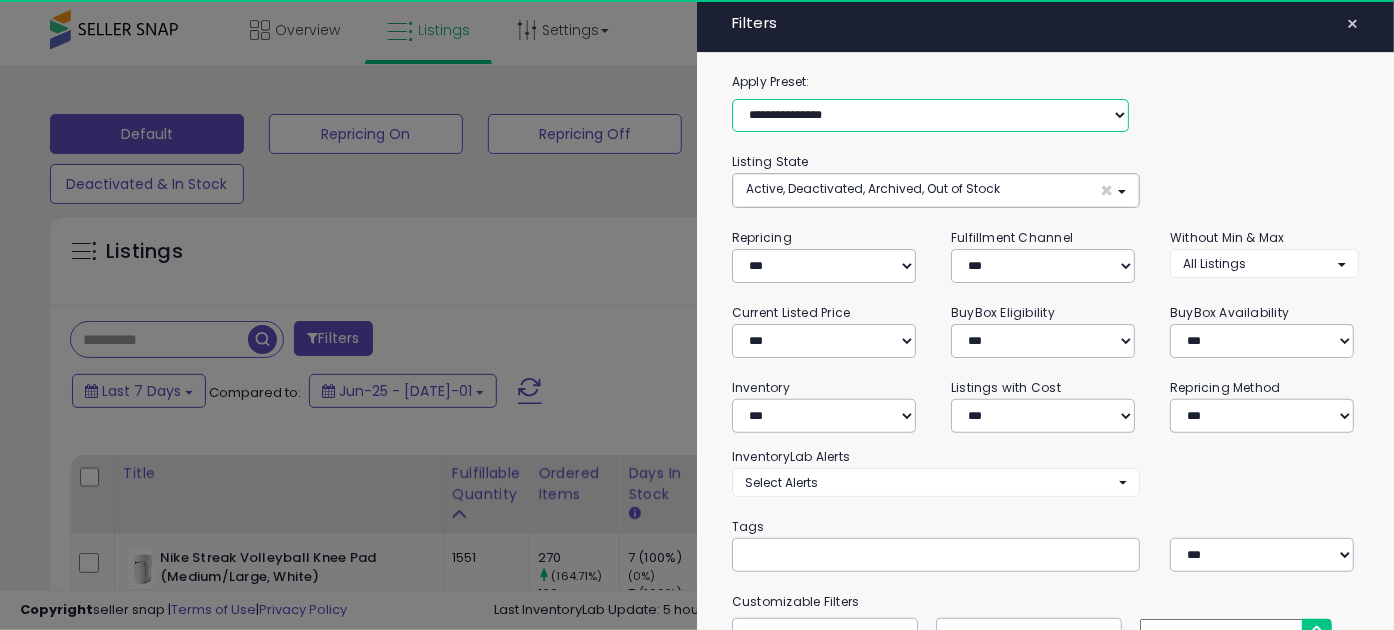 select on "**********" 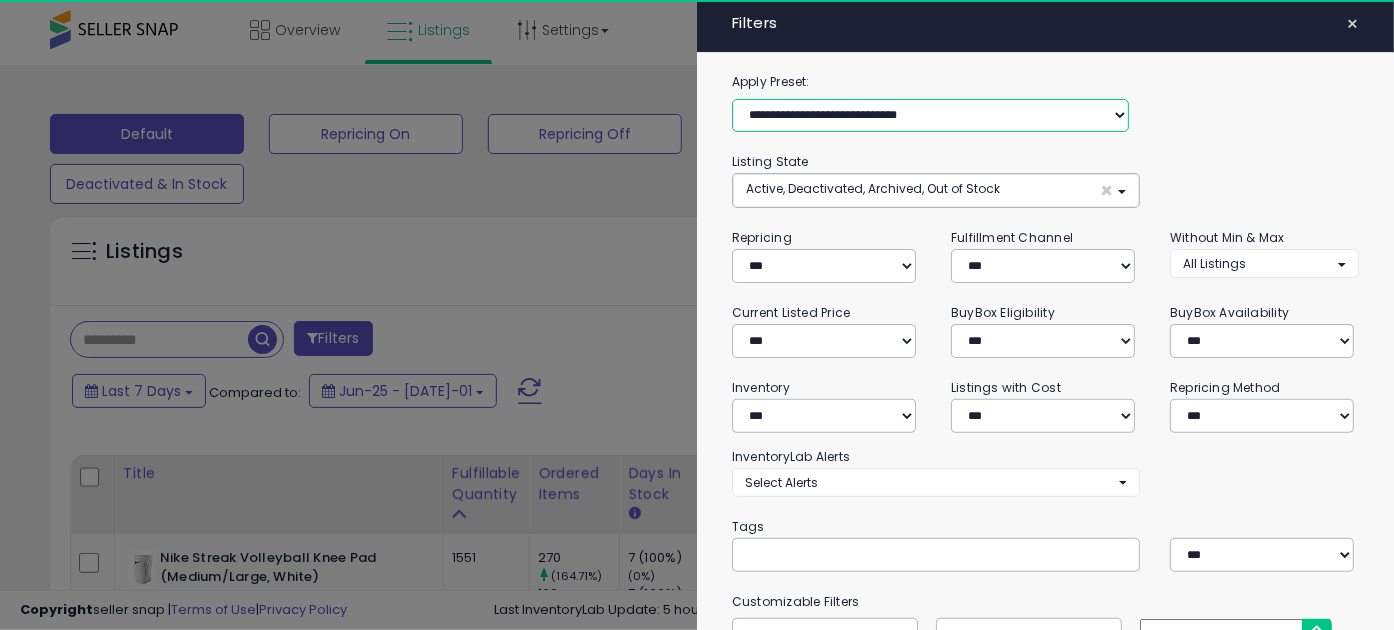 click on "**********" at bounding box center [930, 116] 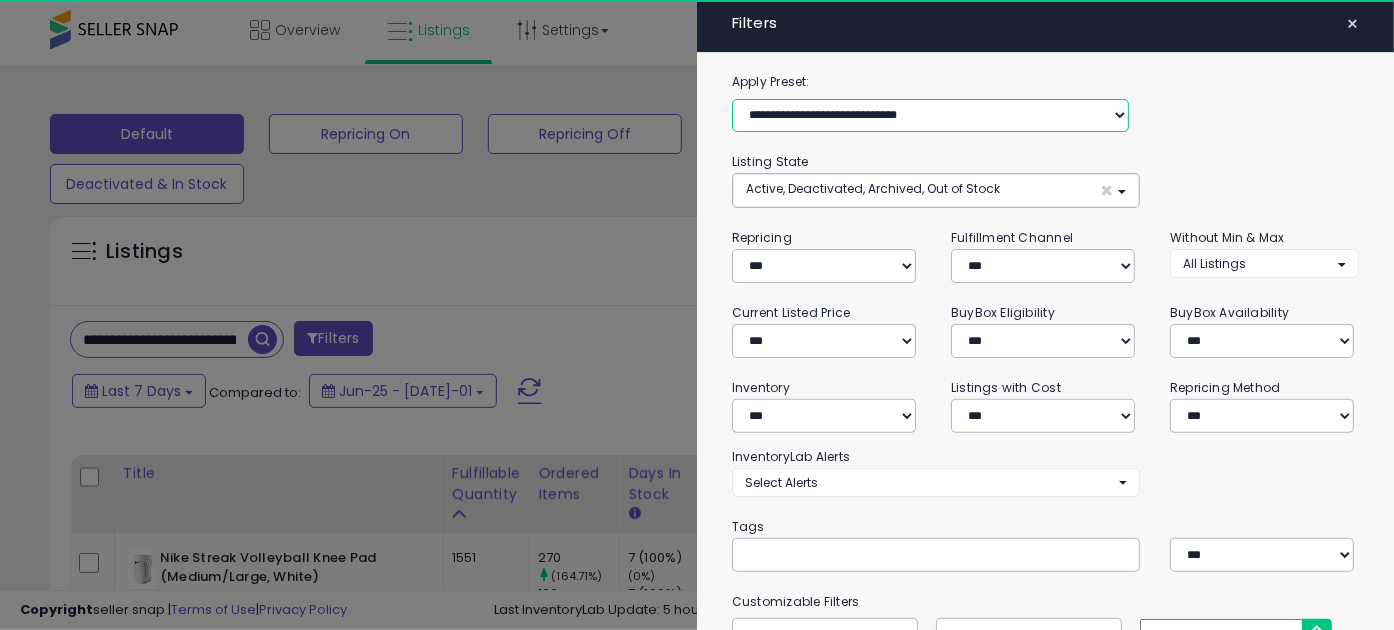 select on "*" 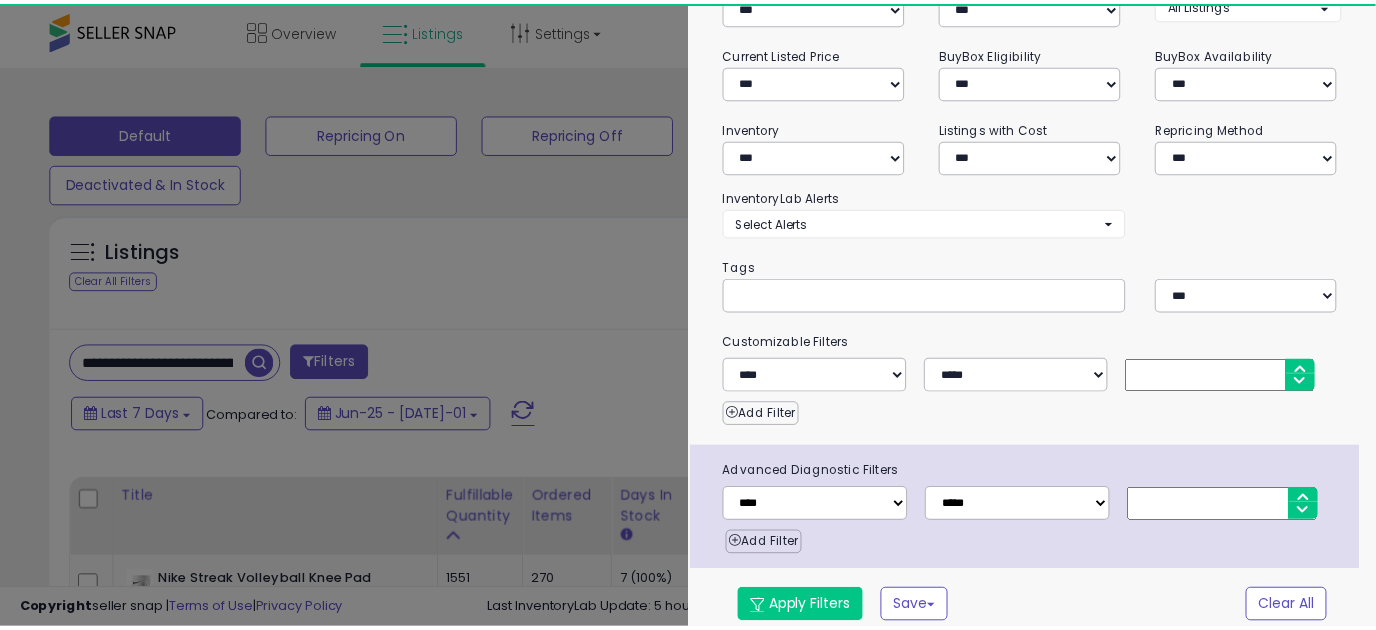 scroll, scrollTop: 268, scrollLeft: 0, axis: vertical 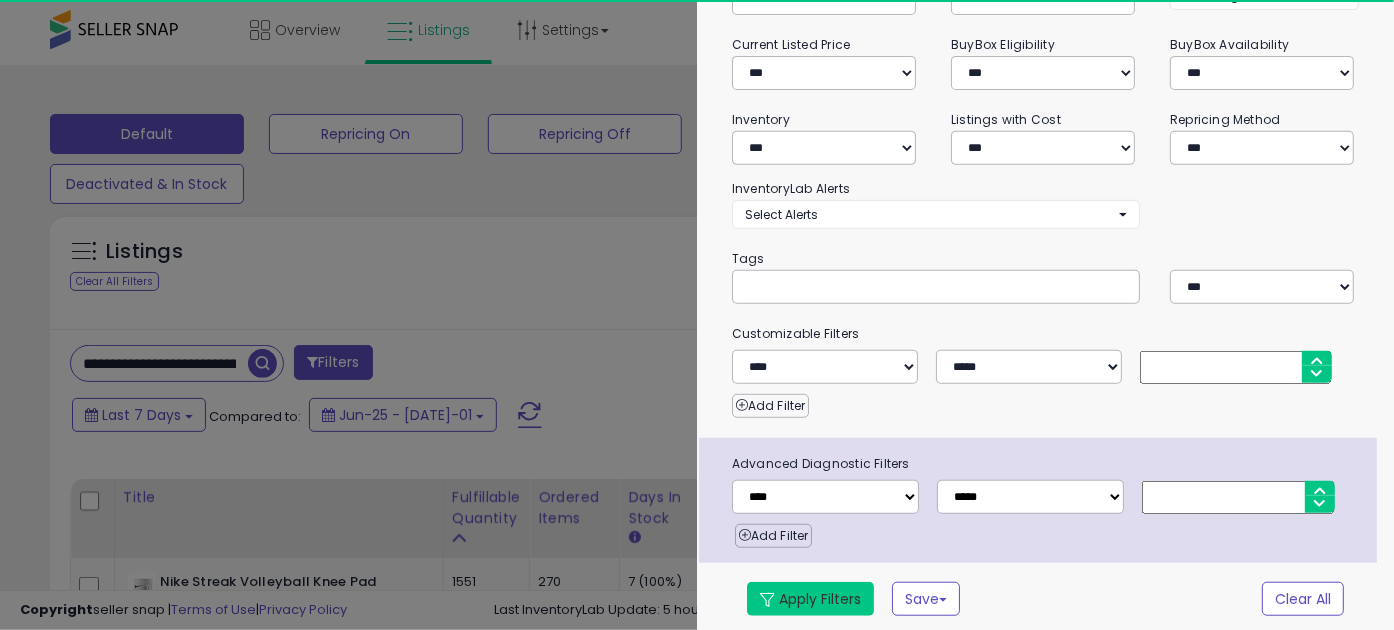 click on "Apply Filters" at bounding box center (810, 599) 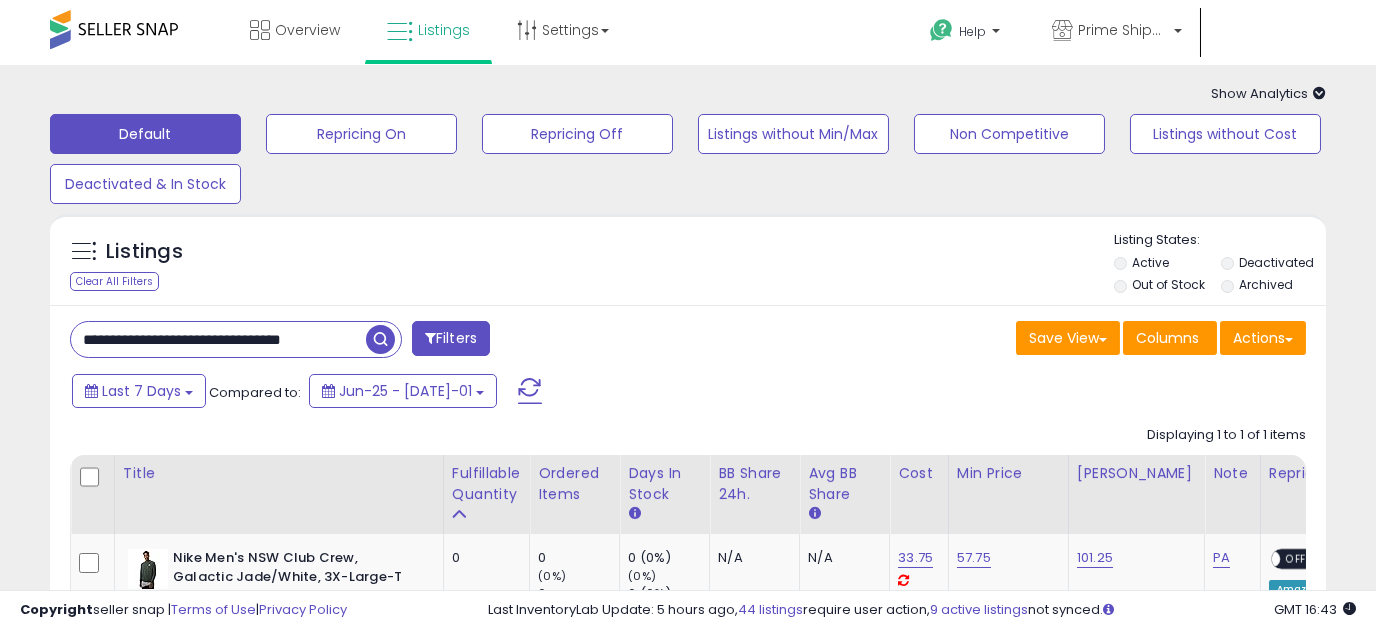 scroll, scrollTop: 0, scrollLeft: 38, axis: horizontal 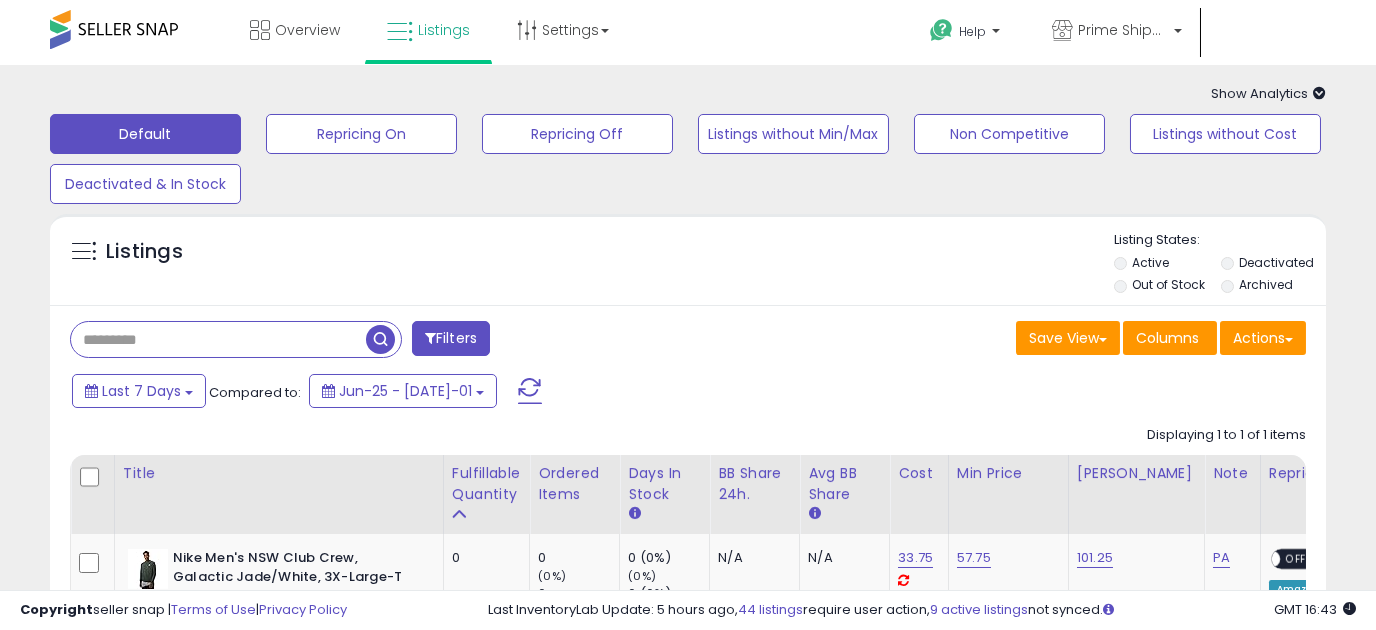 click at bounding box center [218, 339] 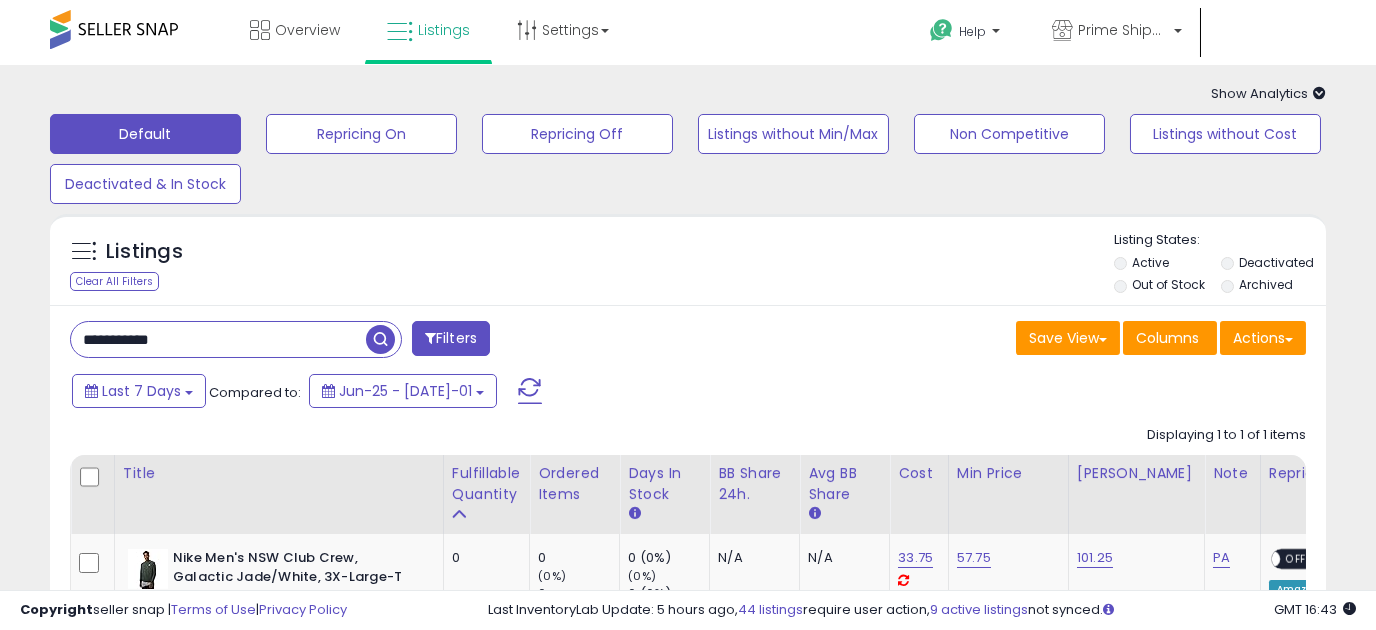 type on "**********" 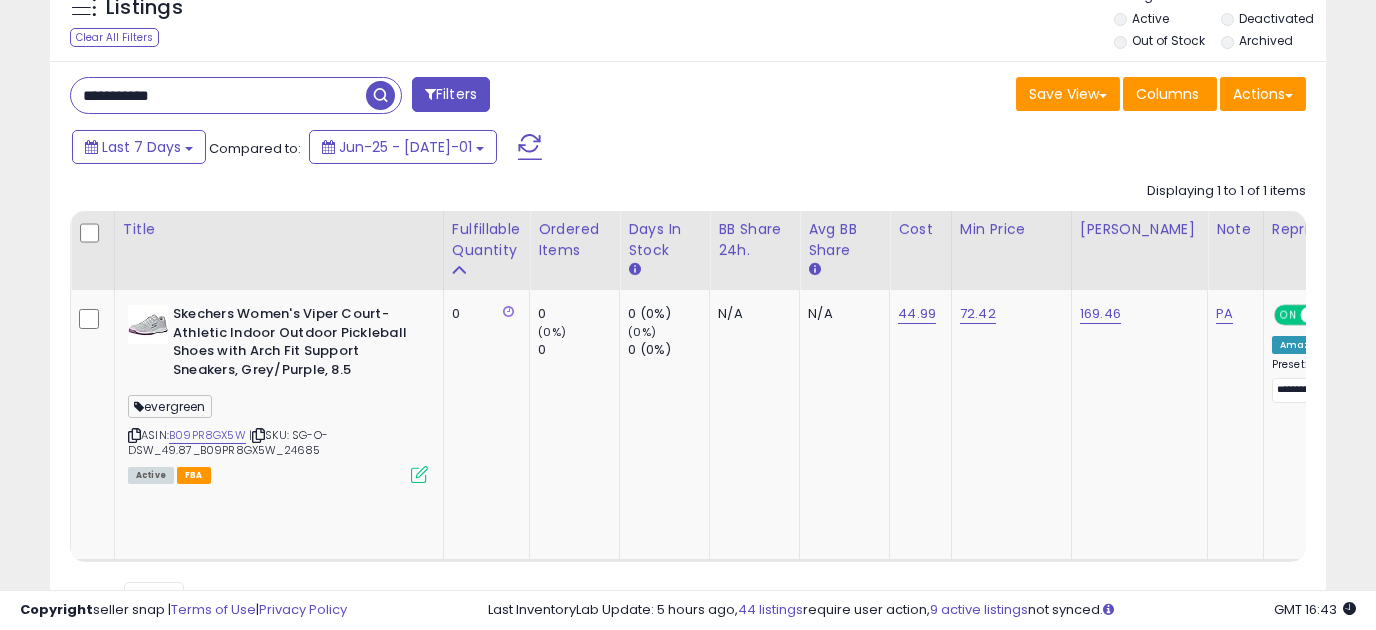 scroll, scrollTop: 282, scrollLeft: 0, axis: vertical 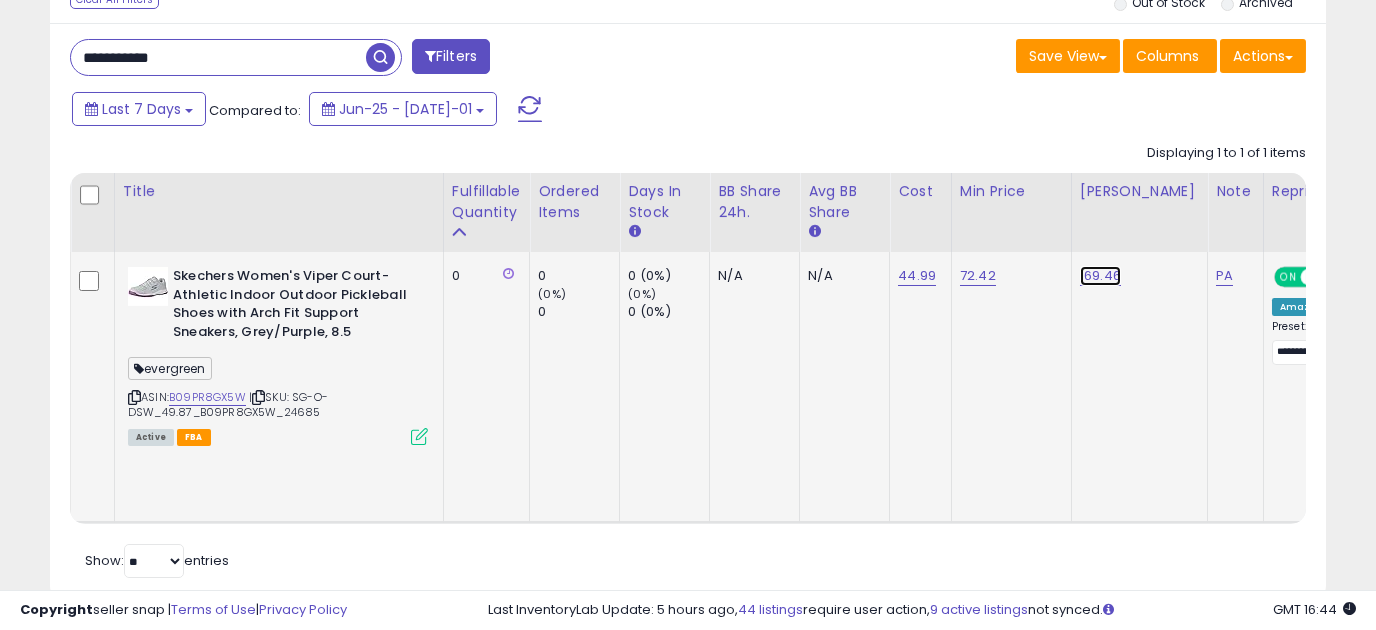 click on "169.46" at bounding box center [1100, 276] 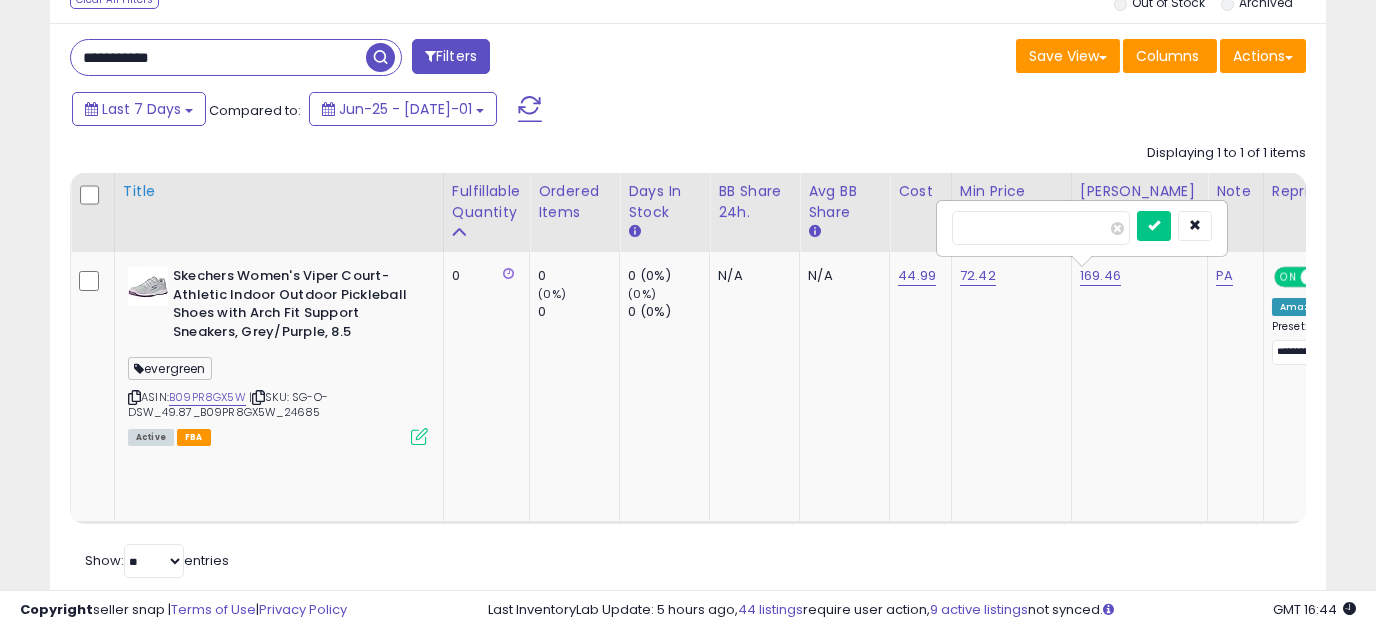 drag, startPoint x: 1063, startPoint y: 226, endPoint x: 373, endPoint y: 228, distance: 690.00287 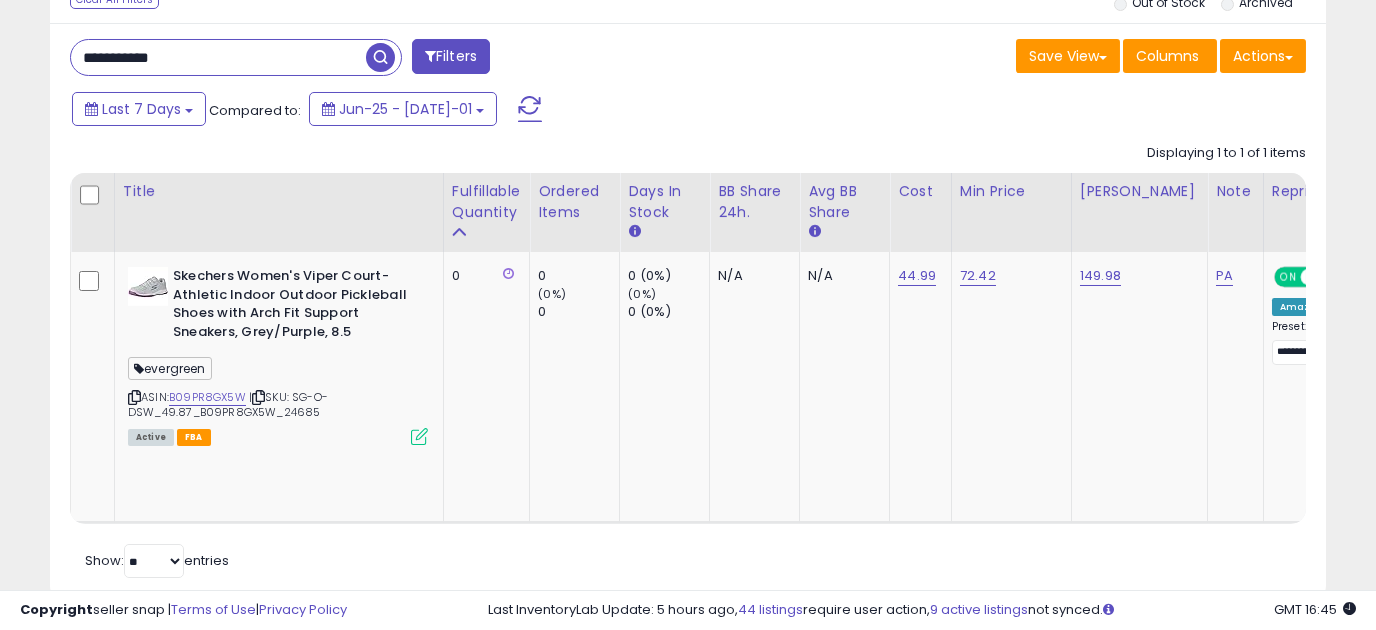 drag, startPoint x: 256, startPoint y: 55, endPoint x: -101, endPoint y: 57, distance: 357.0056 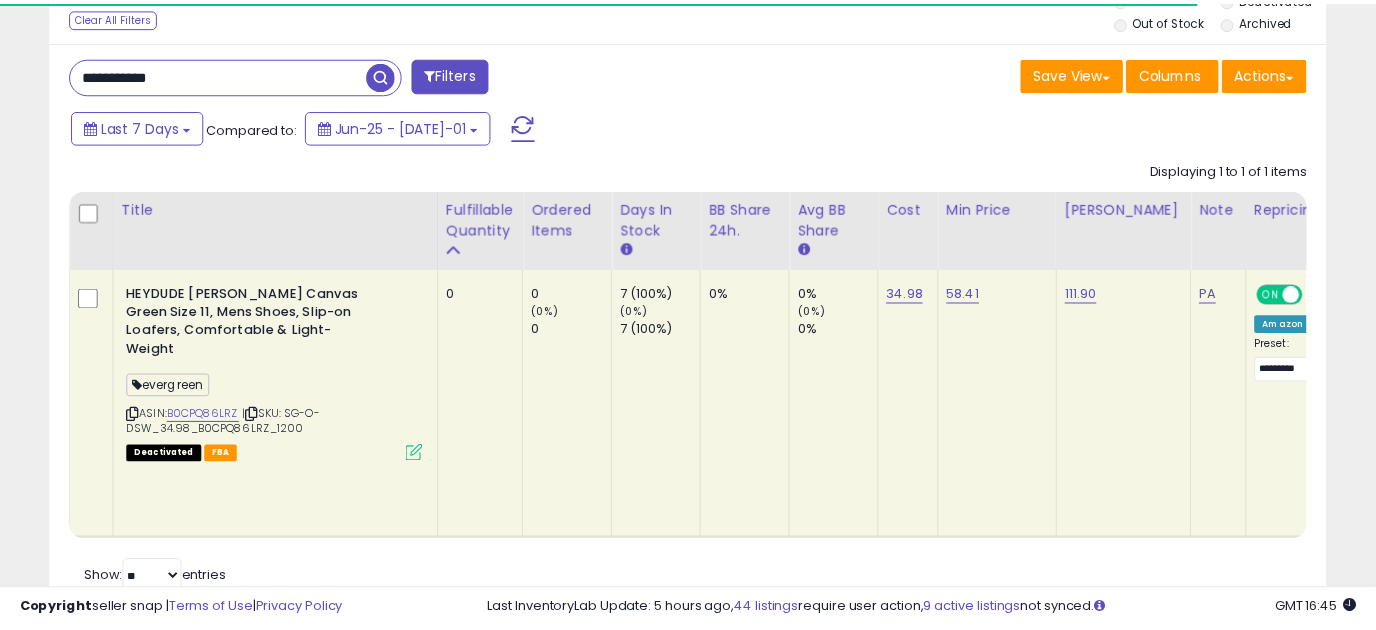scroll, scrollTop: 282, scrollLeft: 0, axis: vertical 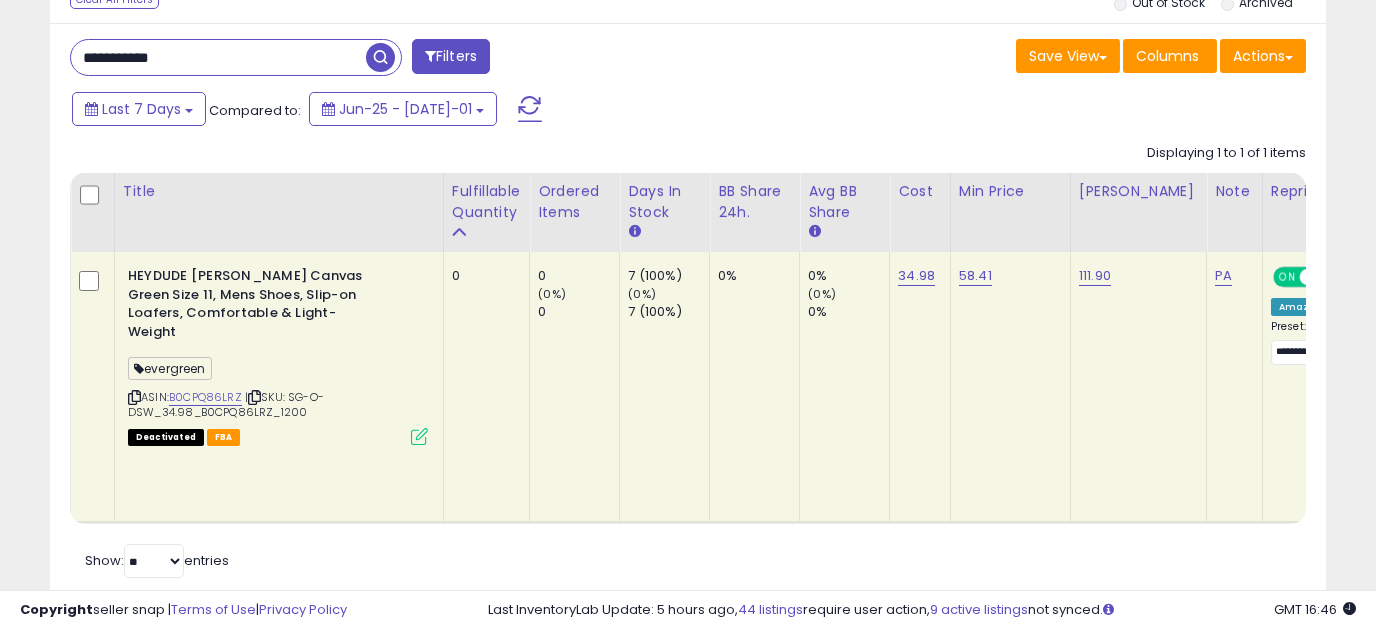click on "111.90" 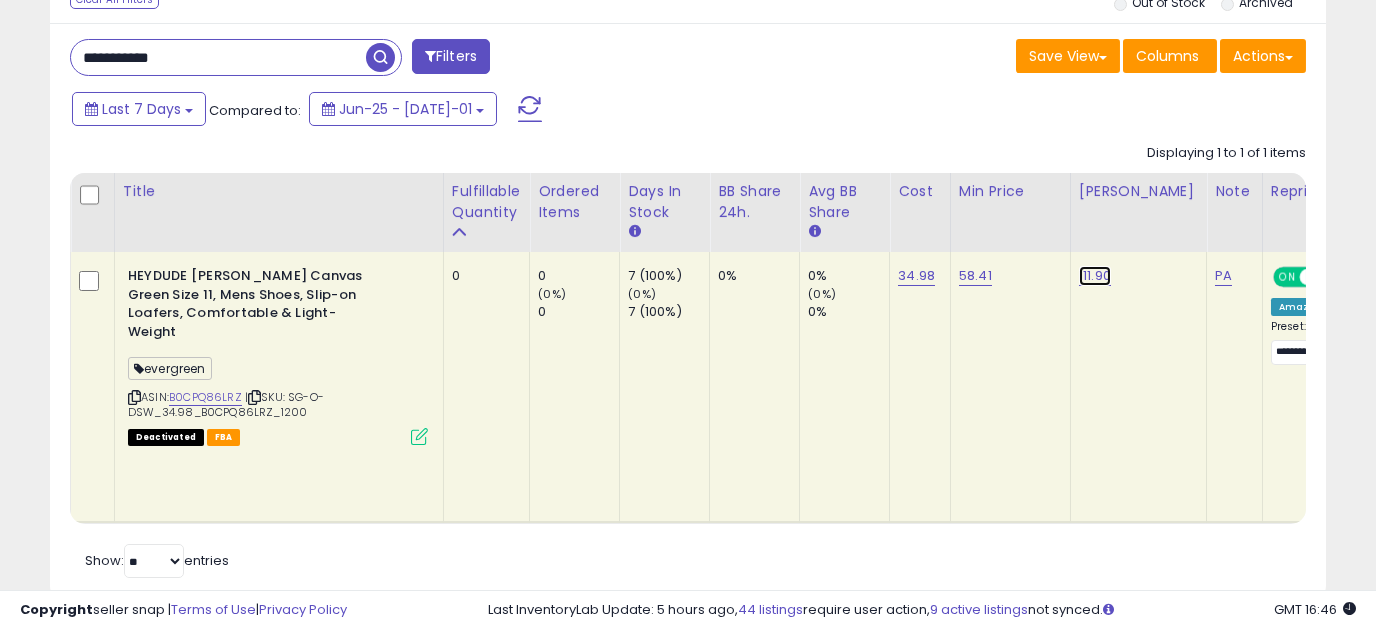 click on "111.90" at bounding box center (1095, 276) 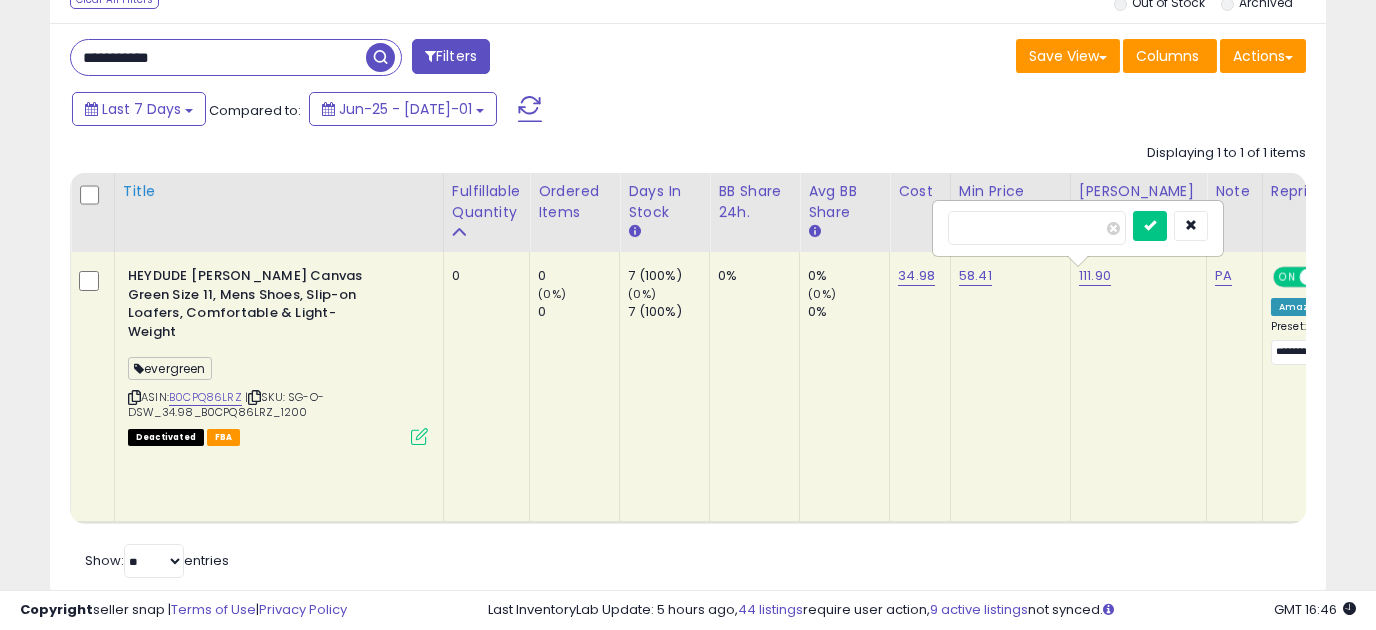 drag, startPoint x: 1030, startPoint y: 226, endPoint x: 387, endPoint y: 173, distance: 645.1806 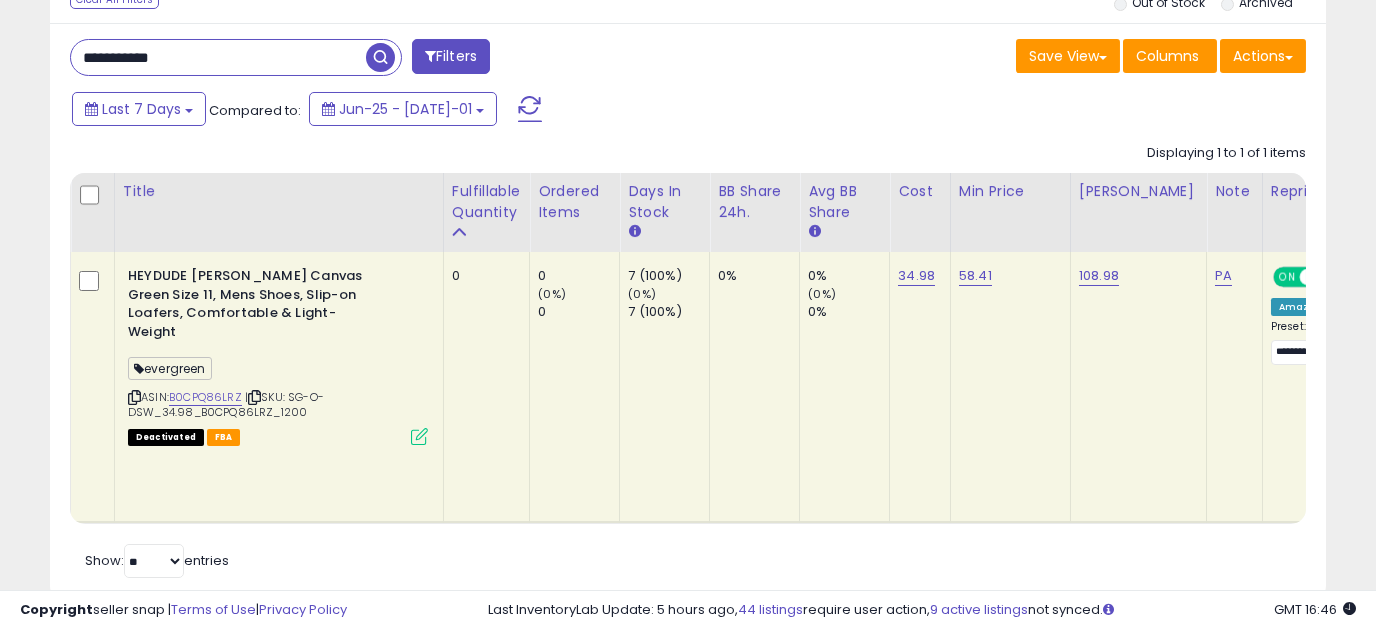drag, startPoint x: 178, startPoint y: 57, endPoint x: -62, endPoint y: 30, distance: 241.51398 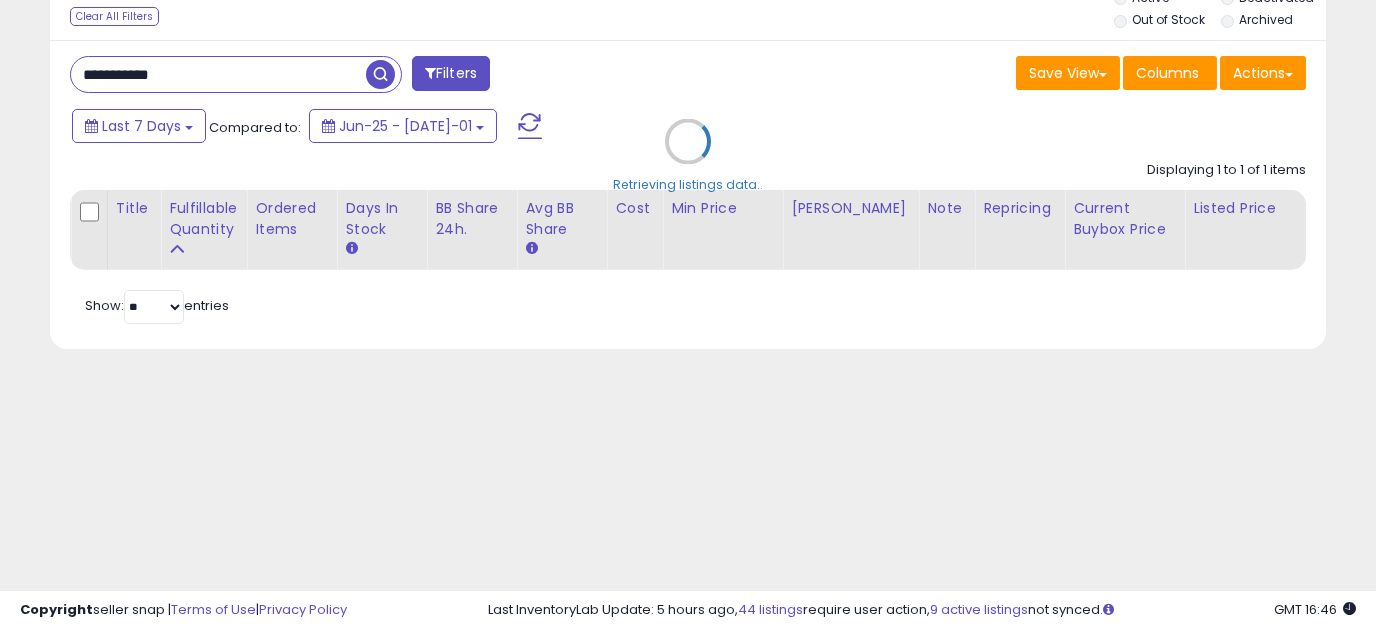scroll, scrollTop: 265, scrollLeft: 0, axis: vertical 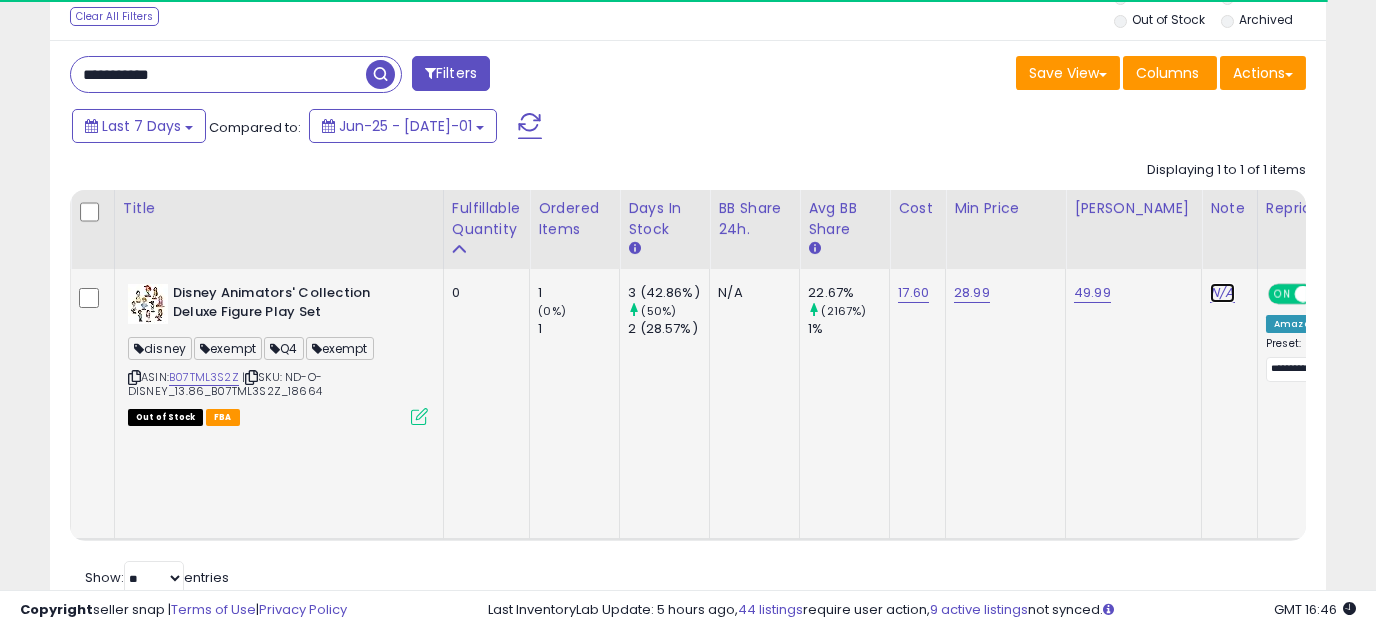 click on "N/A" at bounding box center [1222, 293] 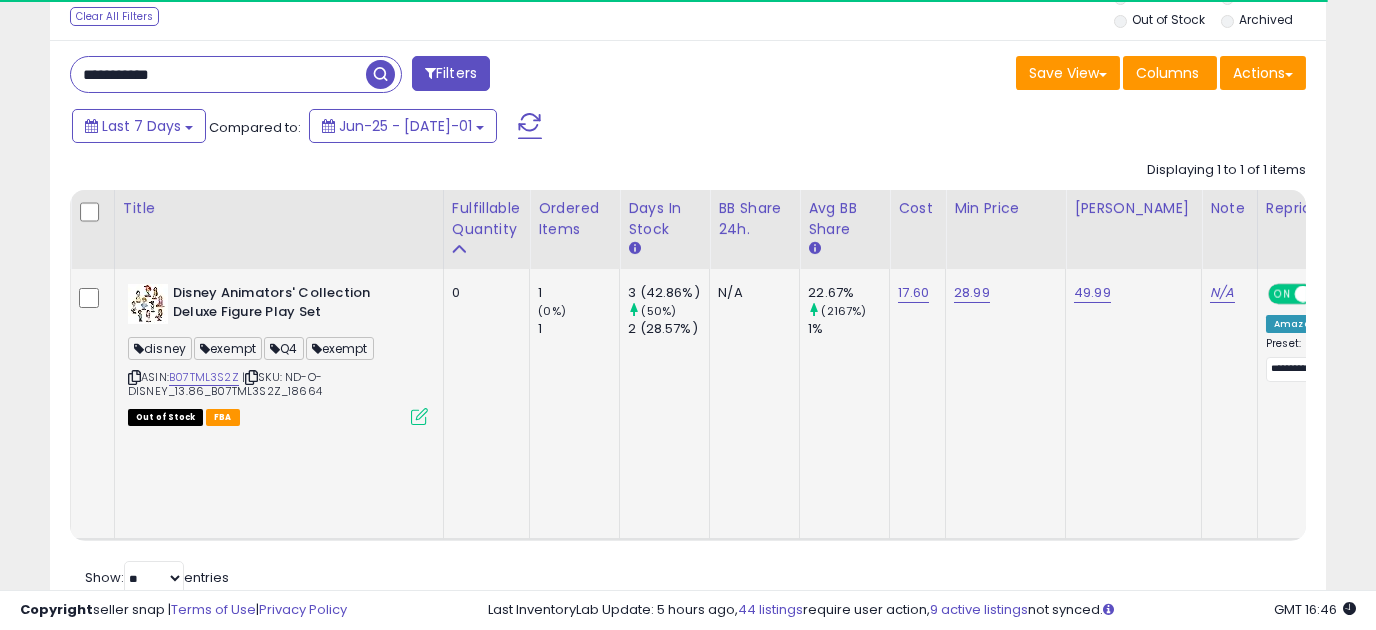 scroll, scrollTop: 0, scrollLeft: 98, axis: horizontal 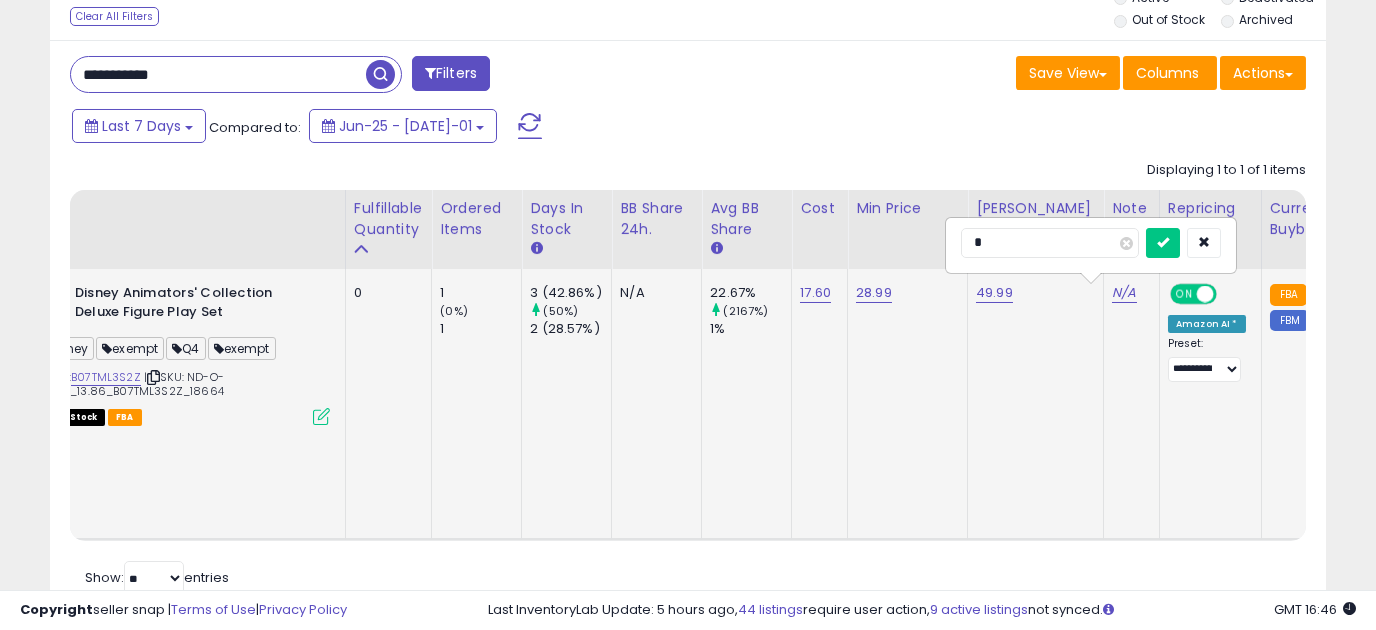 type on "**" 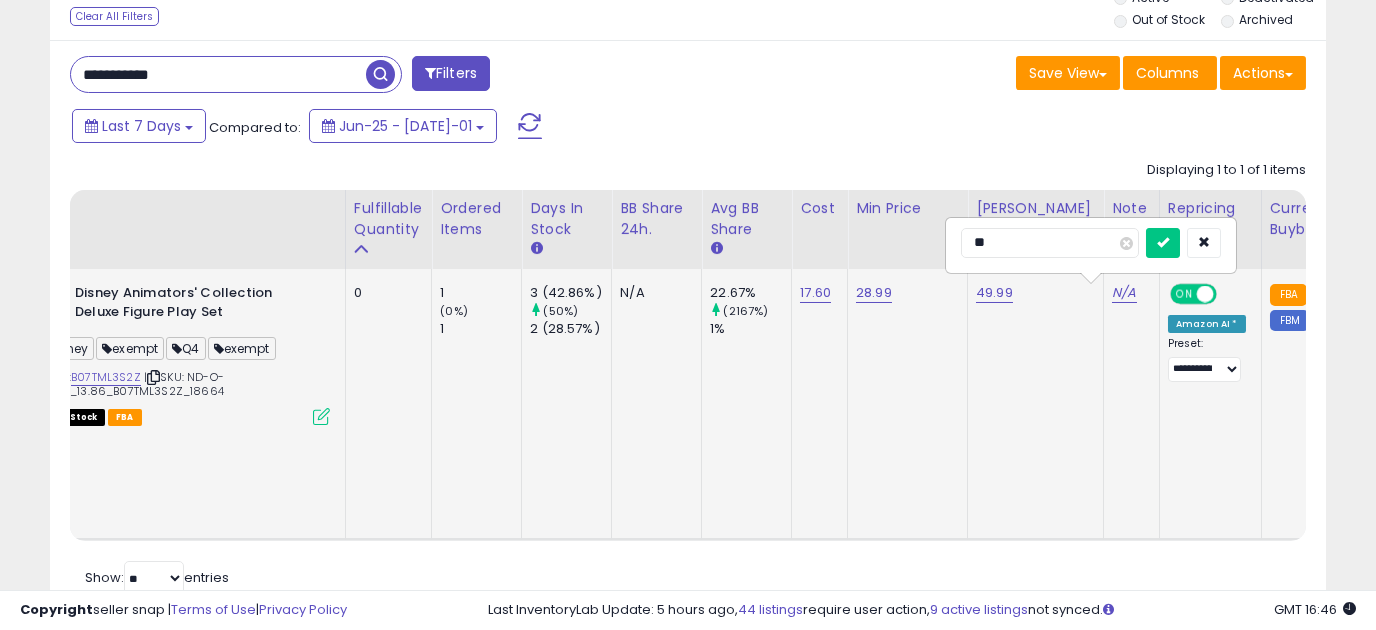 click at bounding box center (1163, 243) 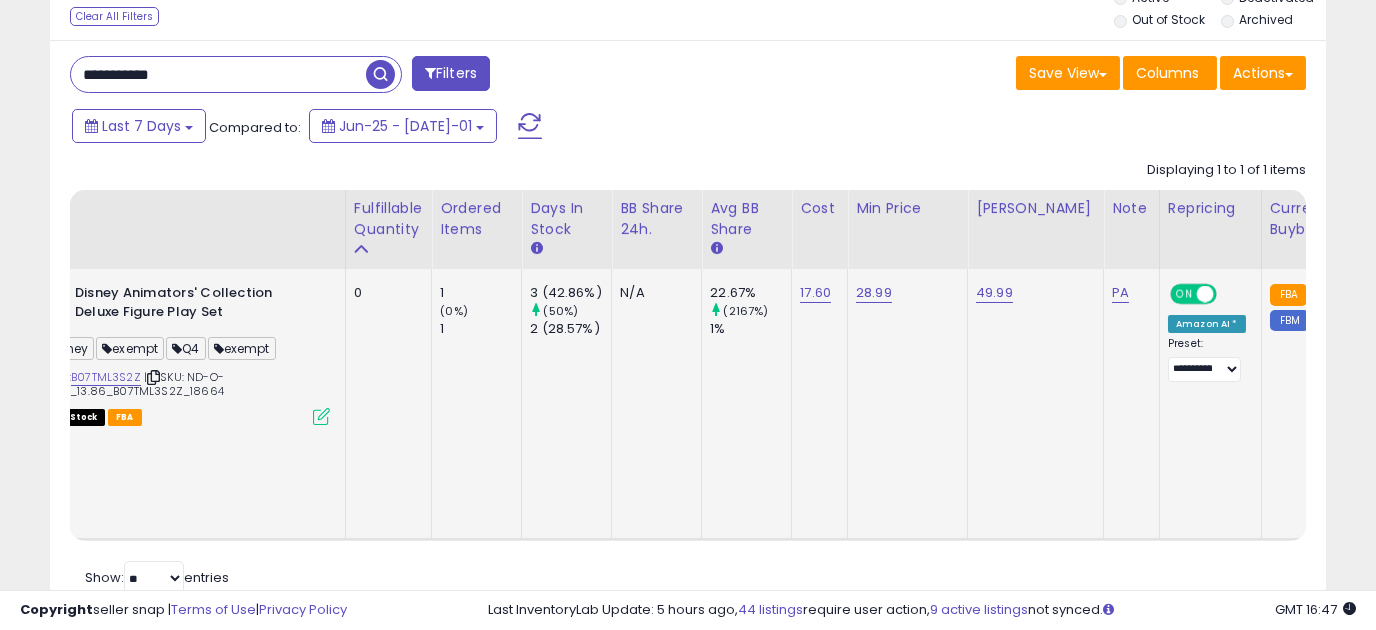 drag, startPoint x: 1119, startPoint y: 298, endPoint x: 1095, endPoint y: 298, distance: 24 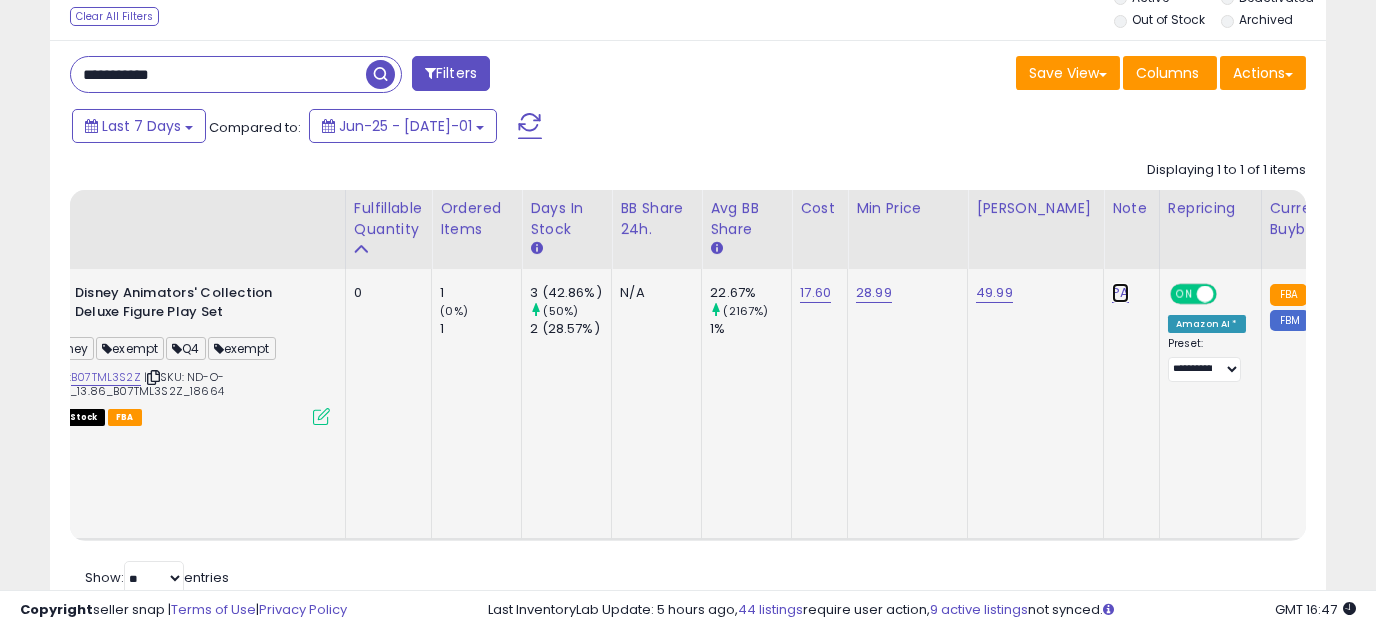 click on "PA" at bounding box center [1120, 293] 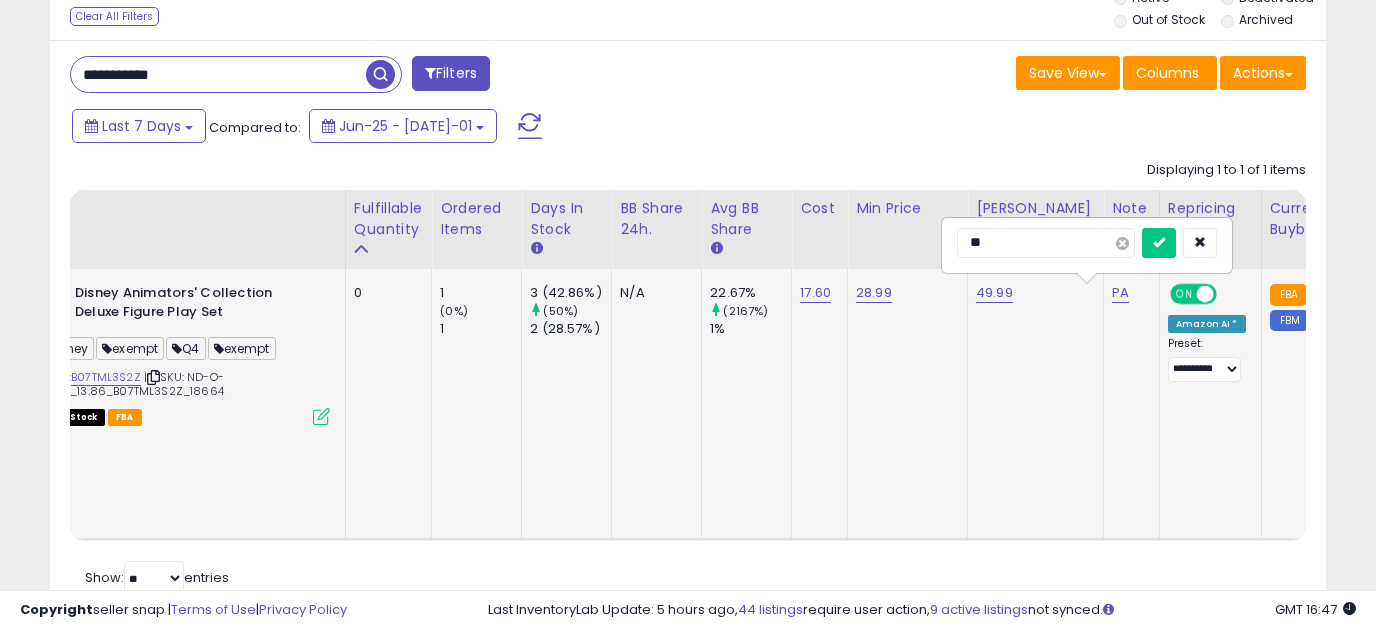 click at bounding box center (1122, 243) 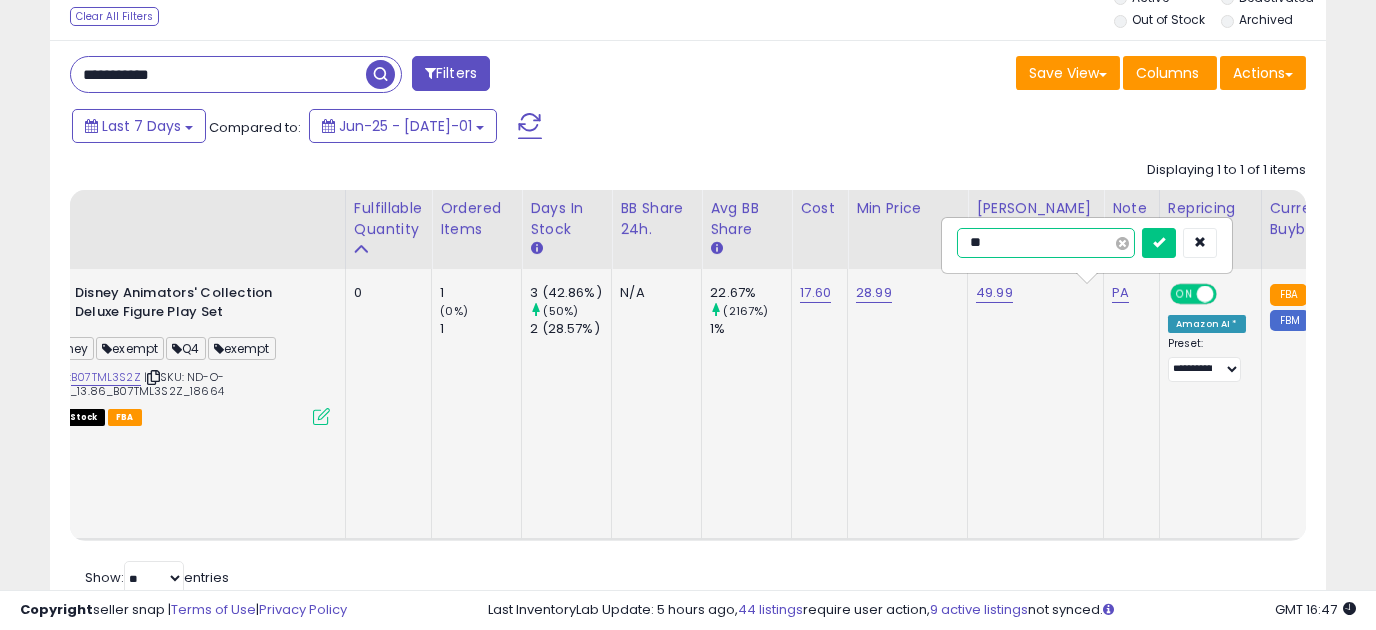type 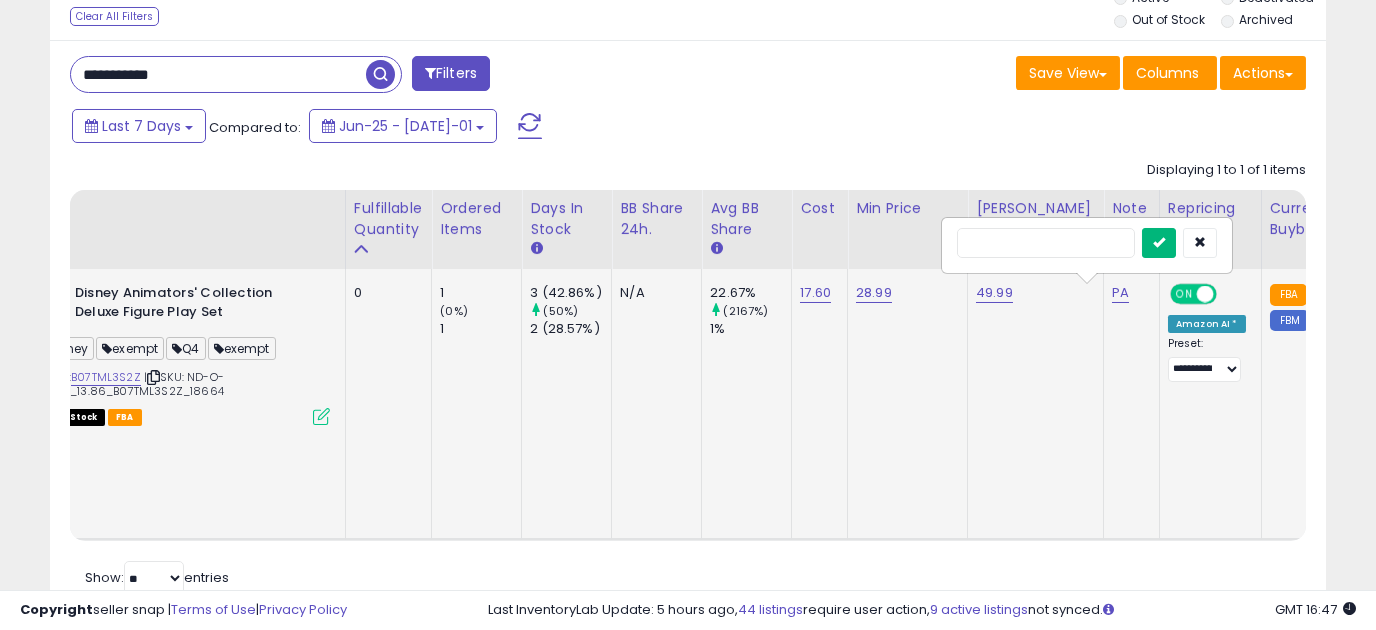 click at bounding box center [1159, 242] 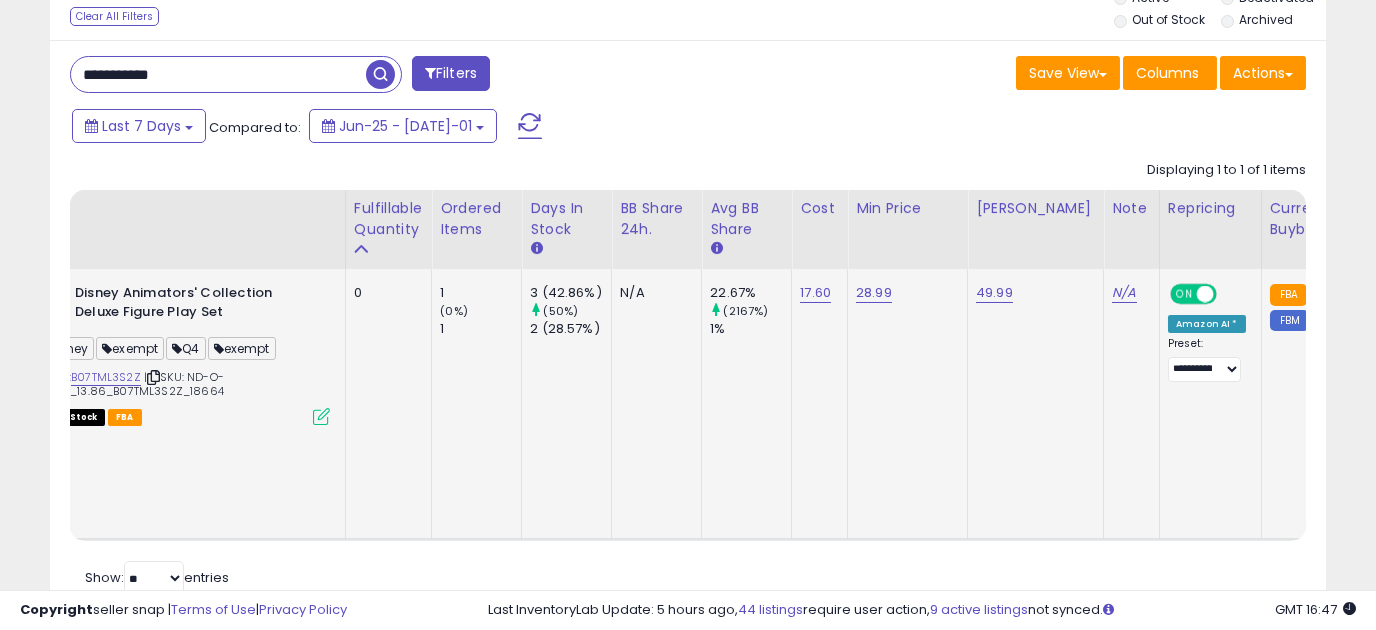 drag, startPoint x: 221, startPoint y: 78, endPoint x: -31, endPoint y: 53, distance: 253.23705 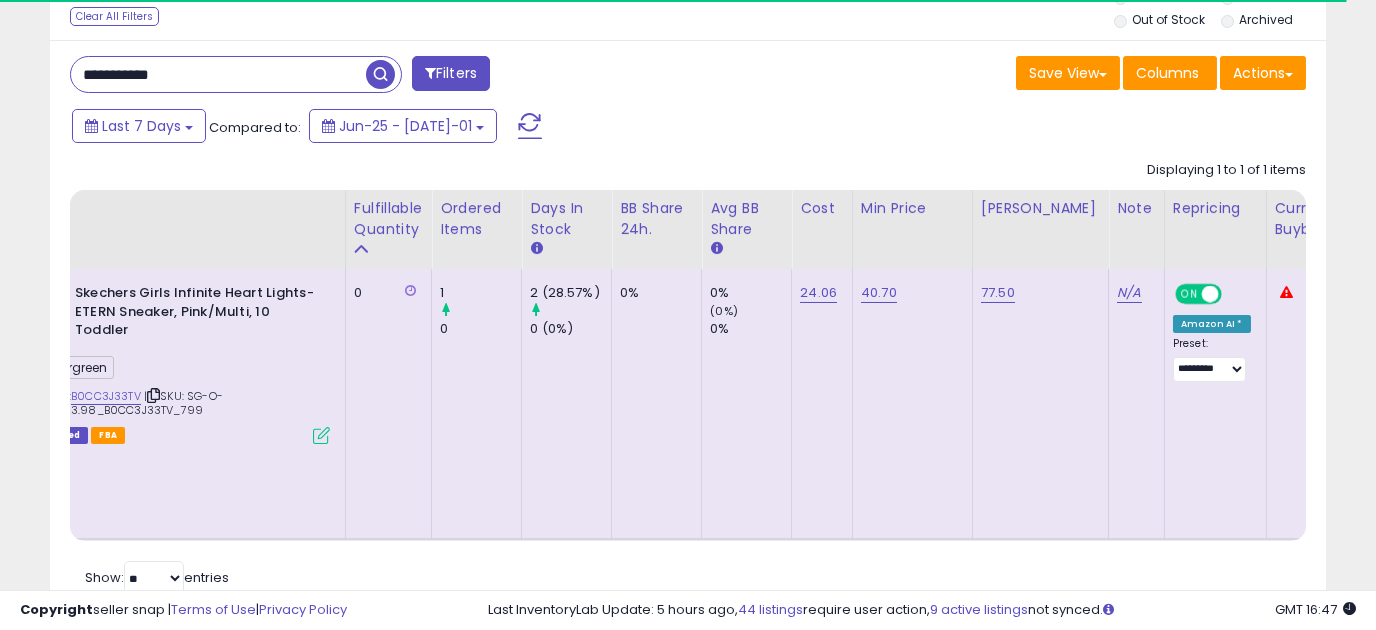 scroll, scrollTop: 0, scrollLeft: 5, axis: horizontal 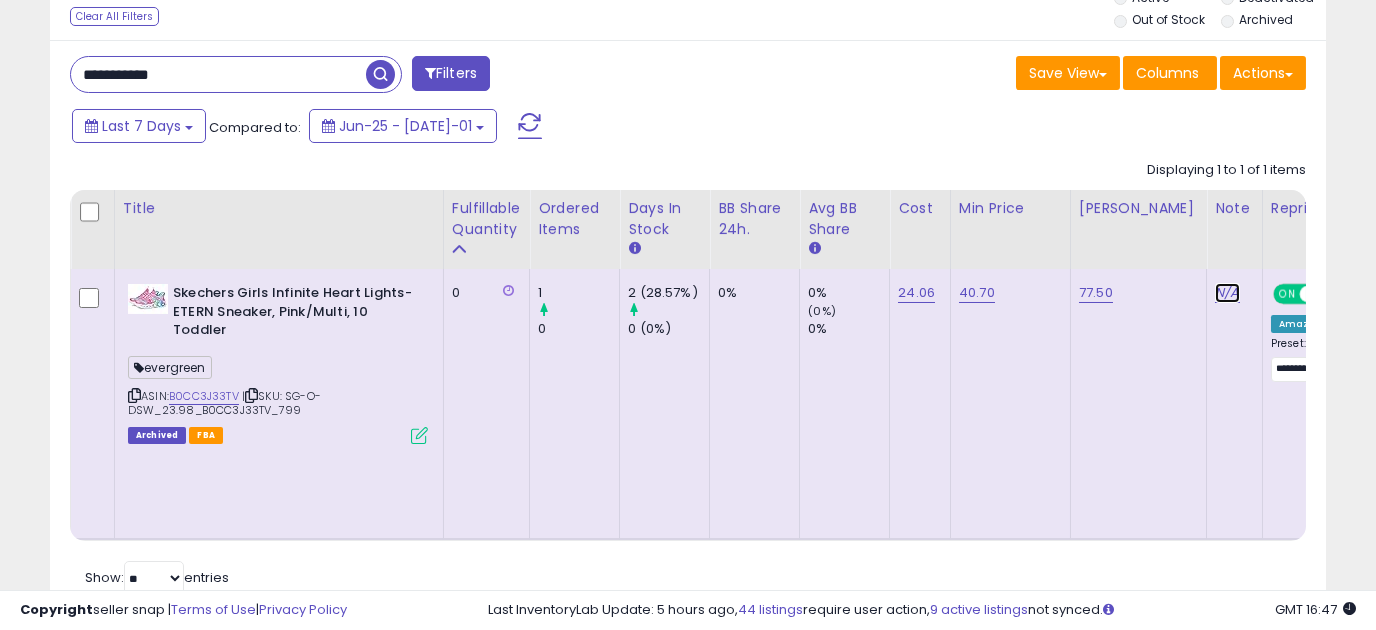 click on "N/A" at bounding box center [1227, 293] 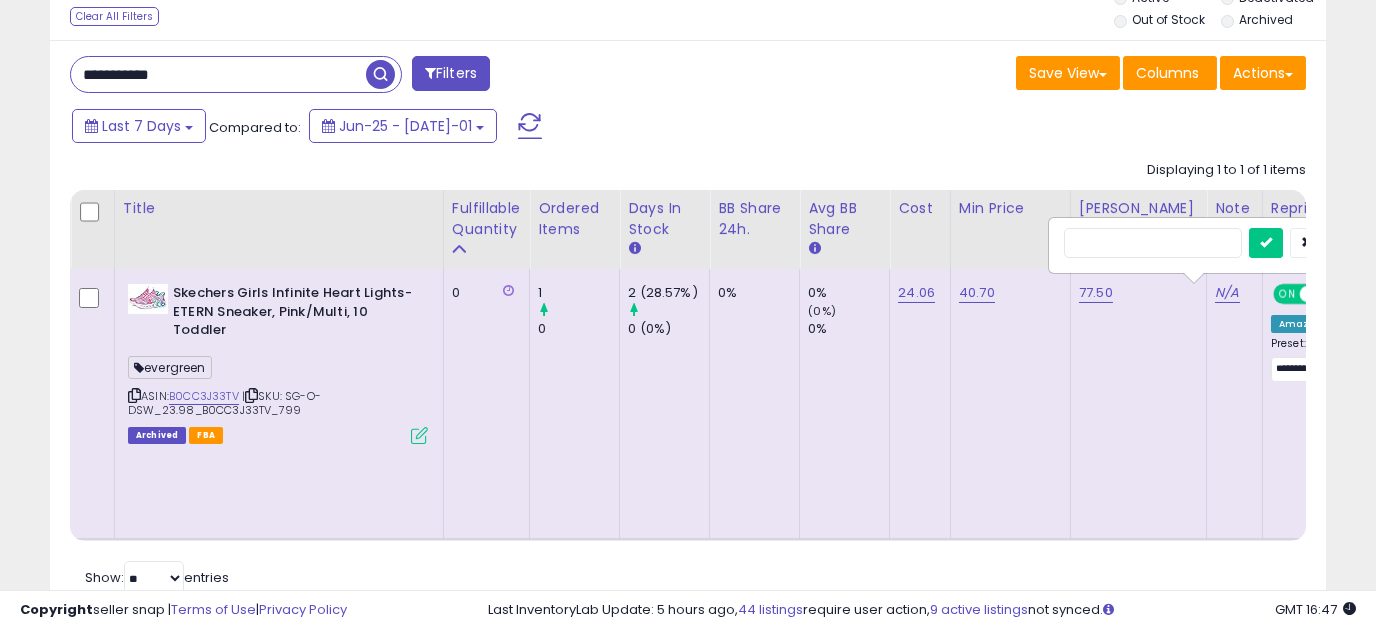 scroll, scrollTop: 0, scrollLeft: 102, axis: horizontal 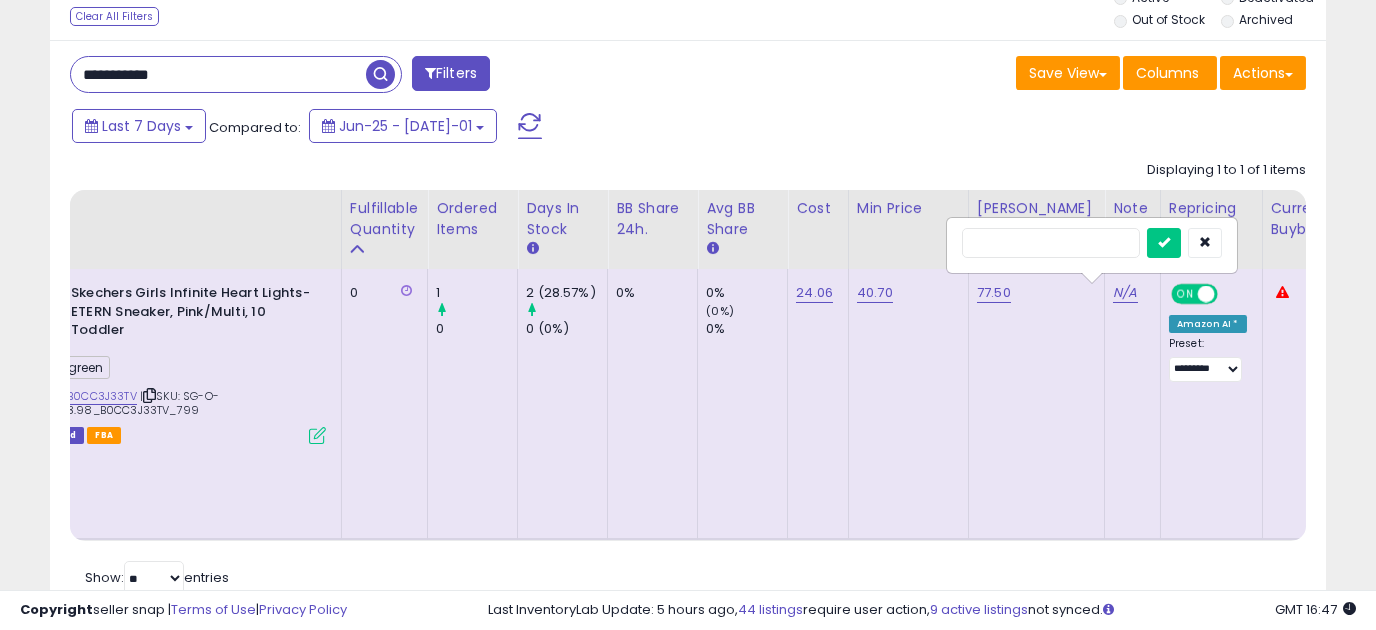 click at bounding box center [1051, 243] 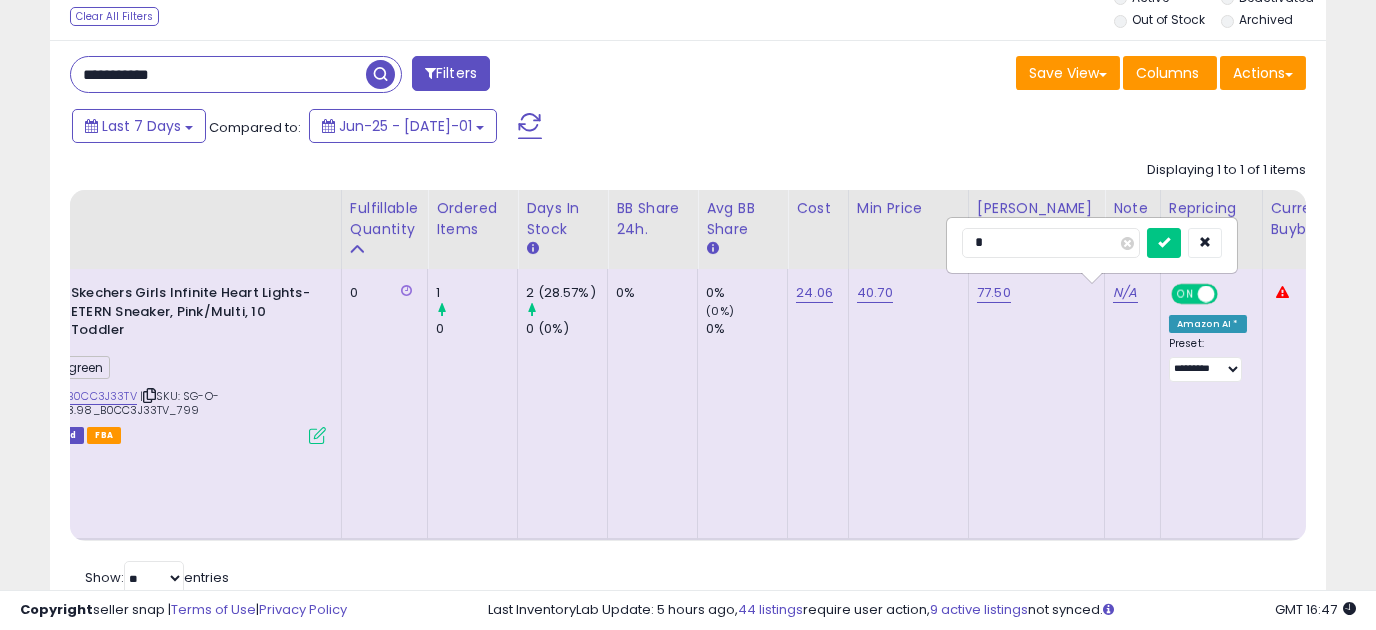 type on "**" 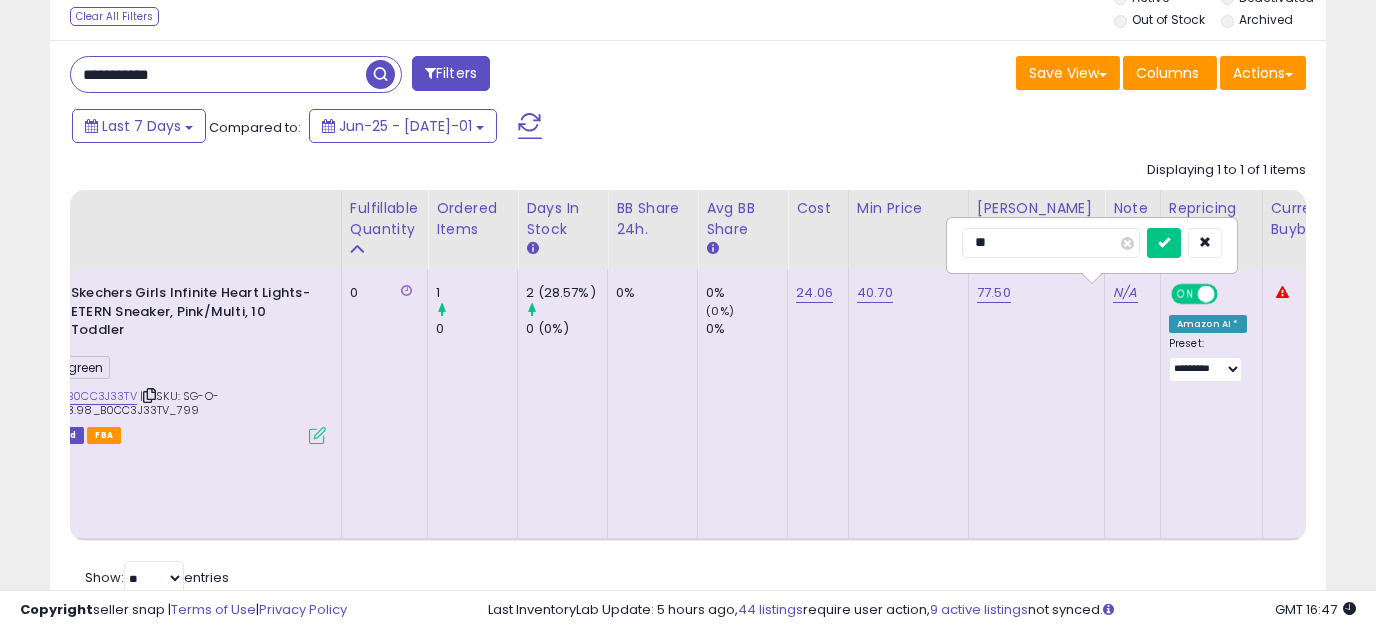 click at bounding box center (1164, 243) 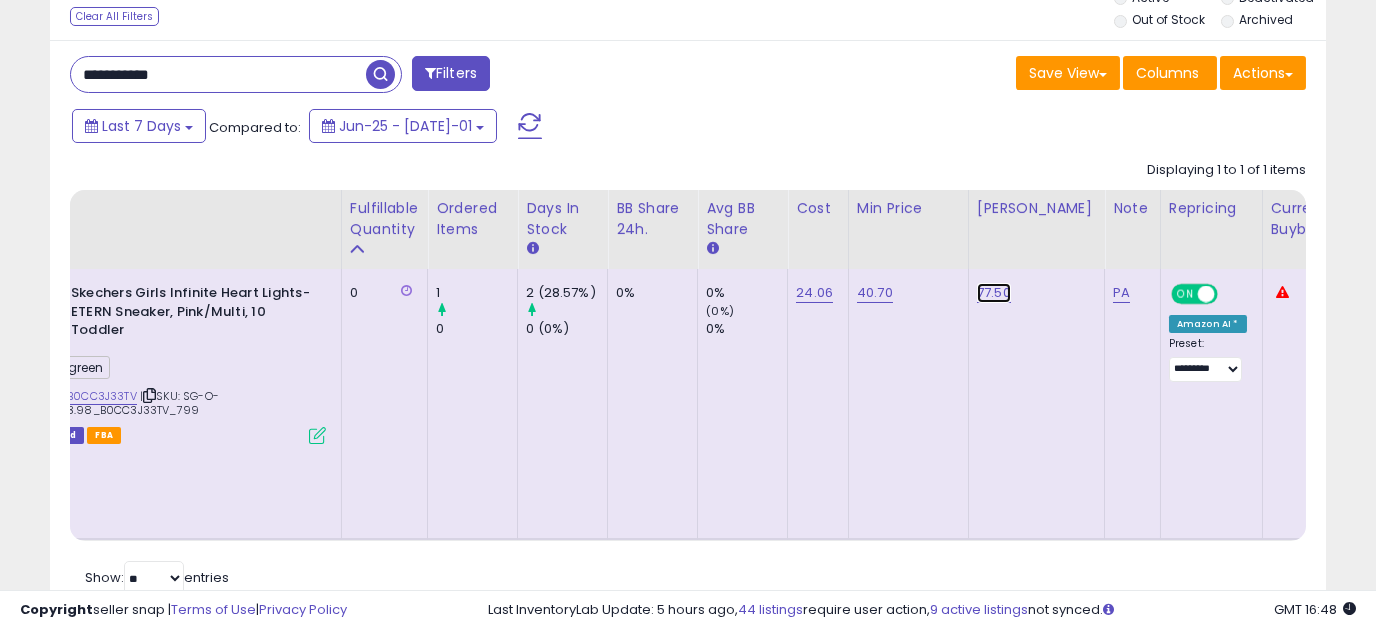 click on "77.50" at bounding box center (994, 293) 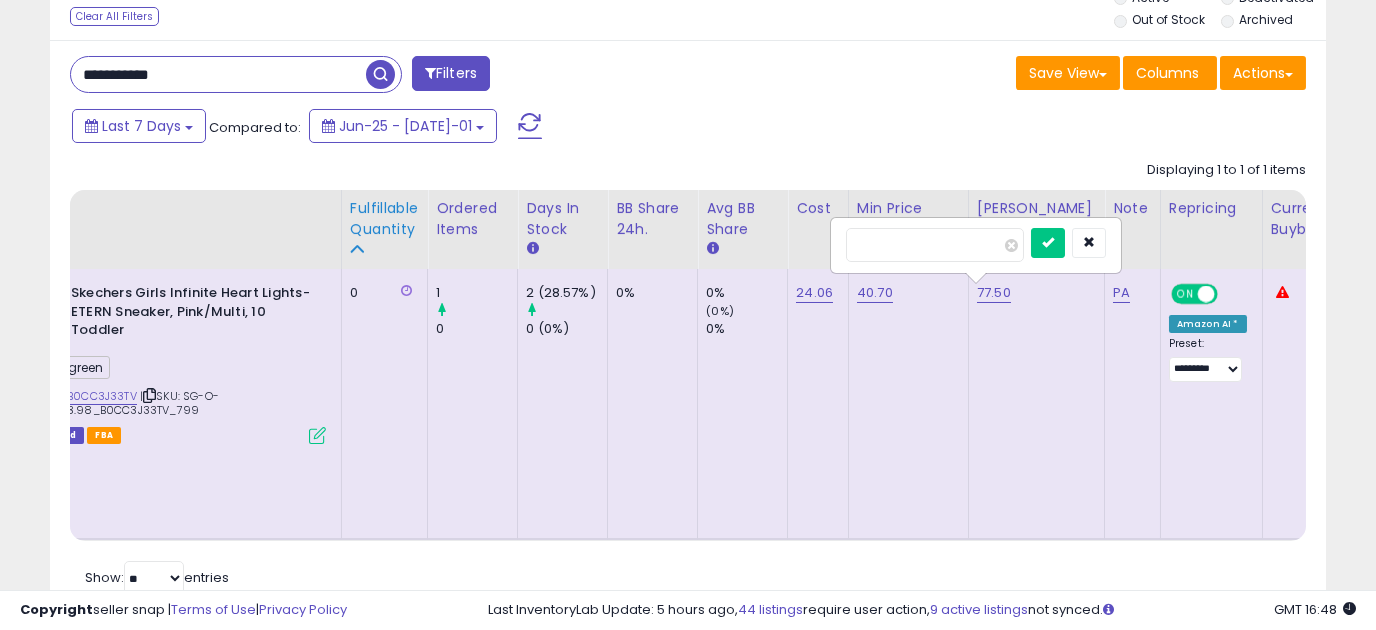 drag, startPoint x: 977, startPoint y: 244, endPoint x: 415, endPoint y: 199, distance: 563.7987 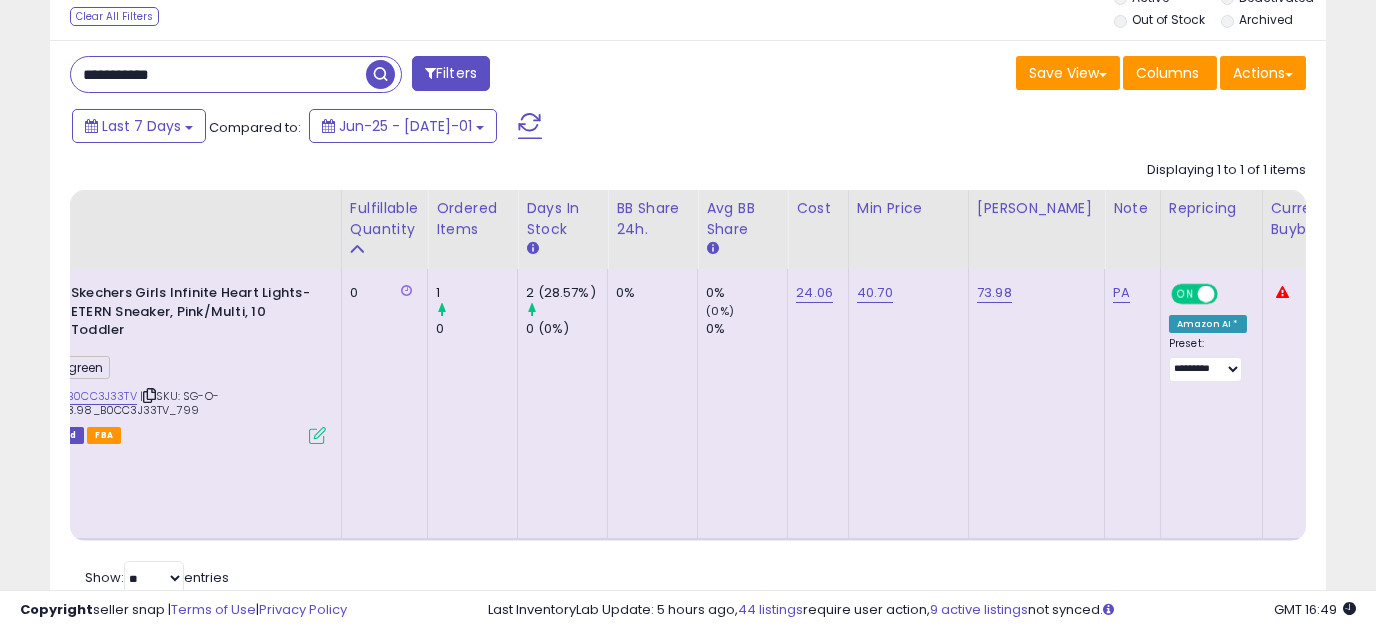 drag, startPoint x: 210, startPoint y: 74, endPoint x: -177, endPoint y: 68, distance: 387.0465 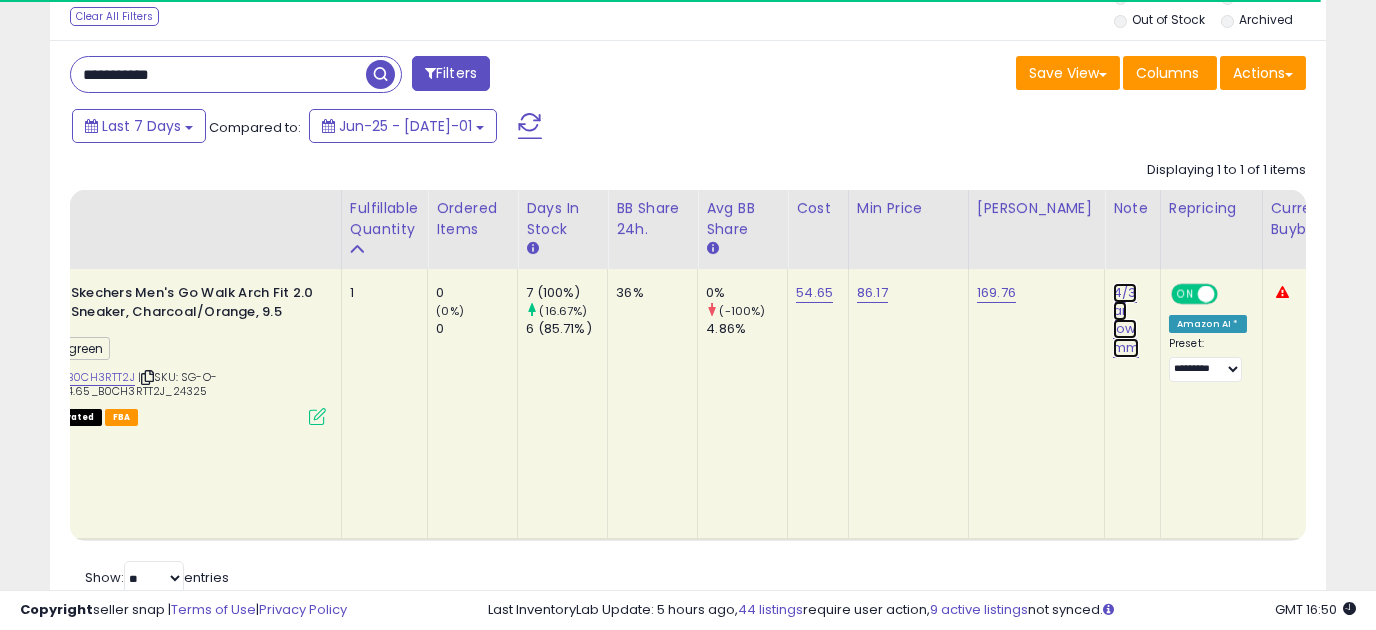 click on "4/3 ar low mm" at bounding box center (1126, 320) 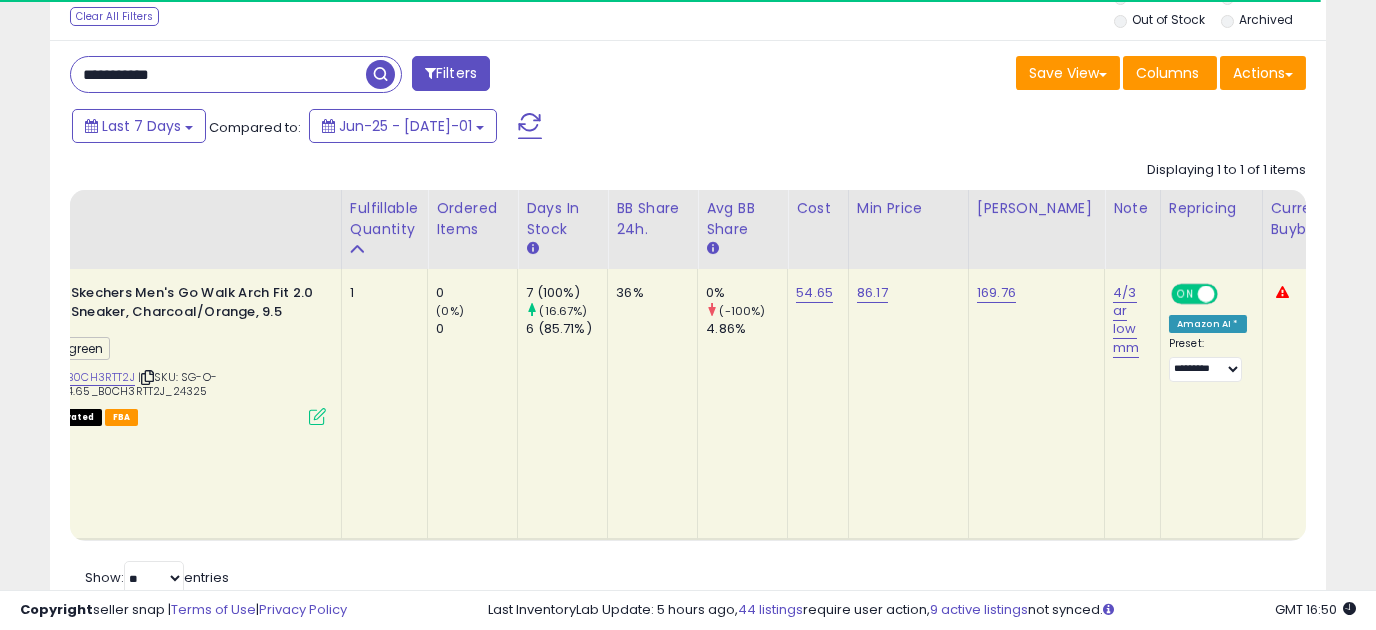 scroll, scrollTop: 0, scrollLeft: 104, axis: horizontal 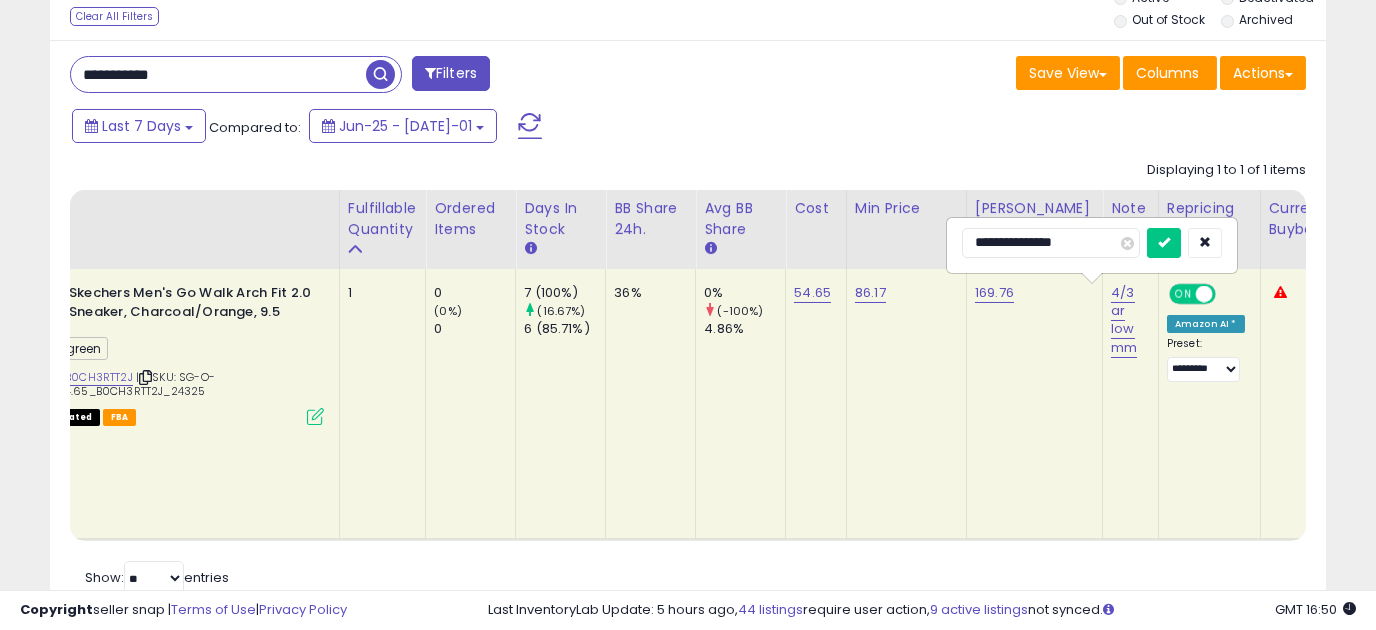type on "**********" 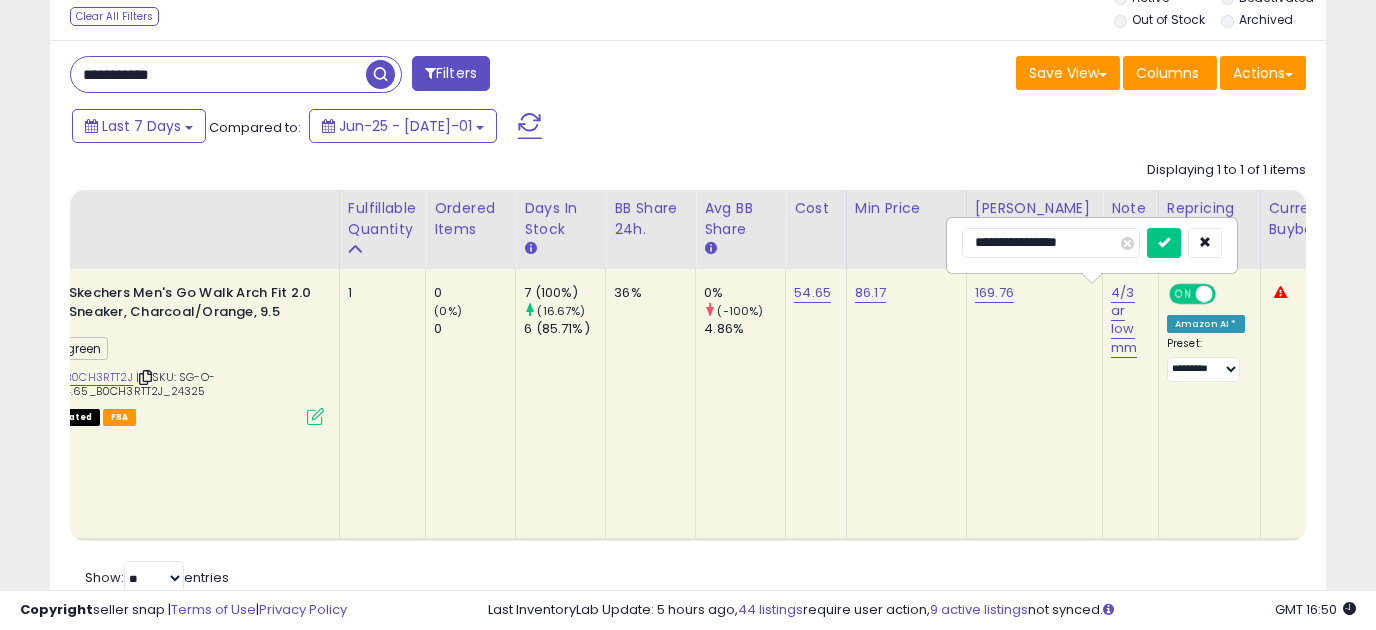click at bounding box center (1164, 243) 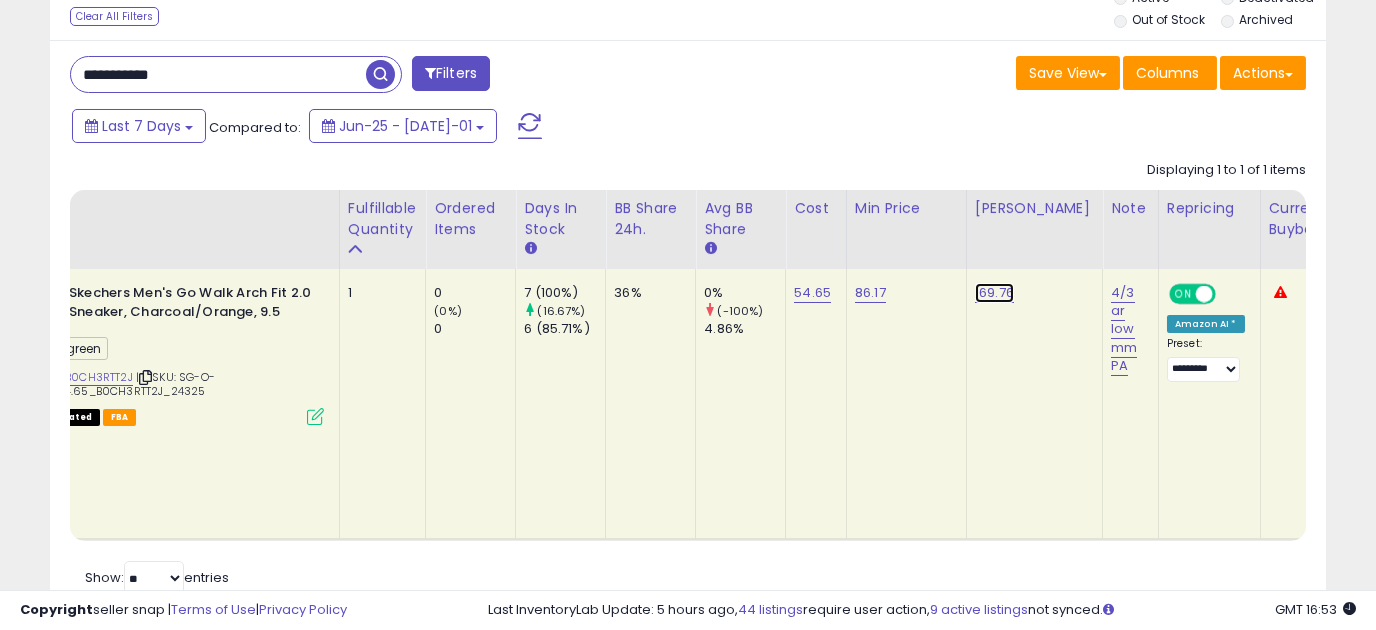 click on "169.76" at bounding box center [994, 293] 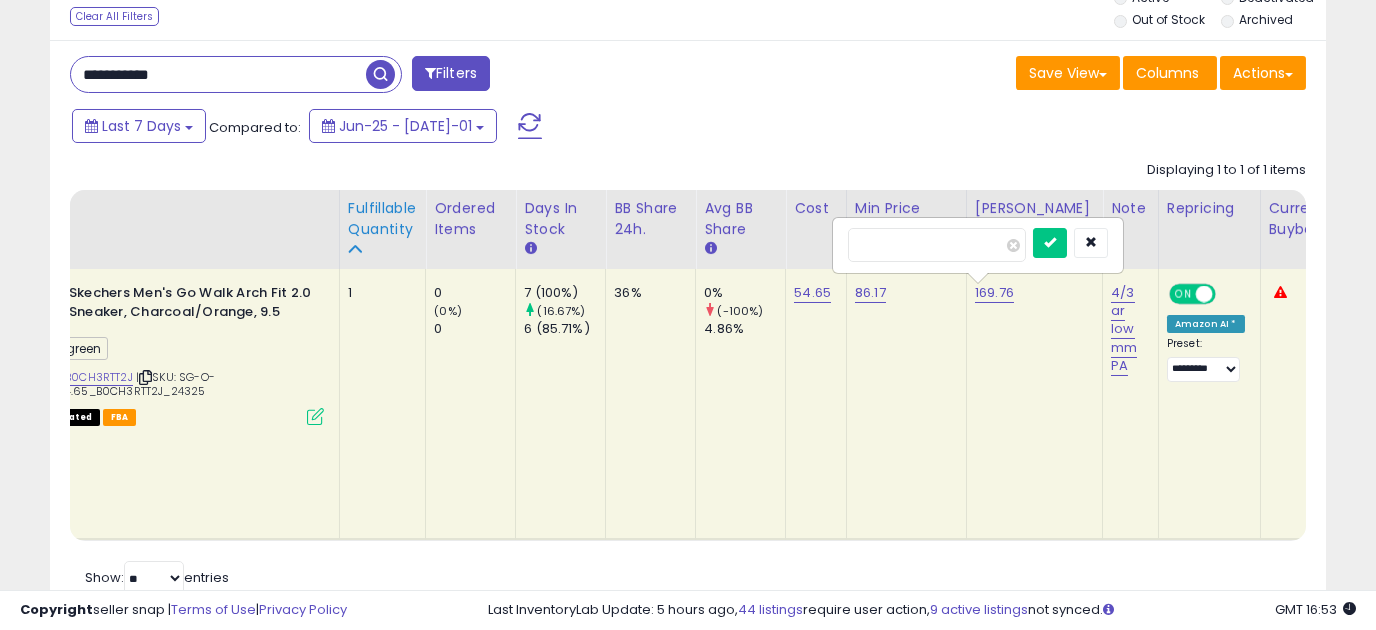 drag, startPoint x: 981, startPoint y: 248, endPoint x: 355, endPoint y: 242, distance: 626.02875 